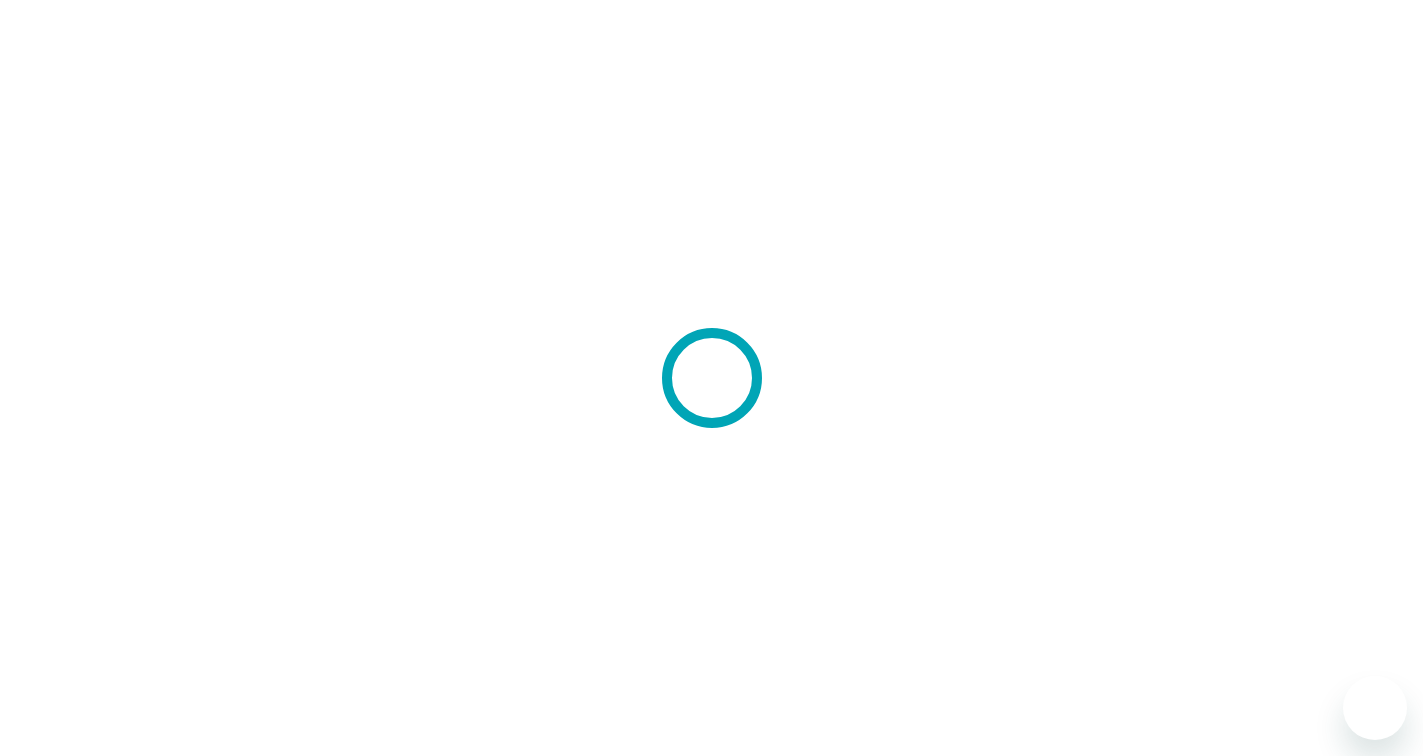 scroll, scrollTop: 0, scrollLeft: 0, axis: both 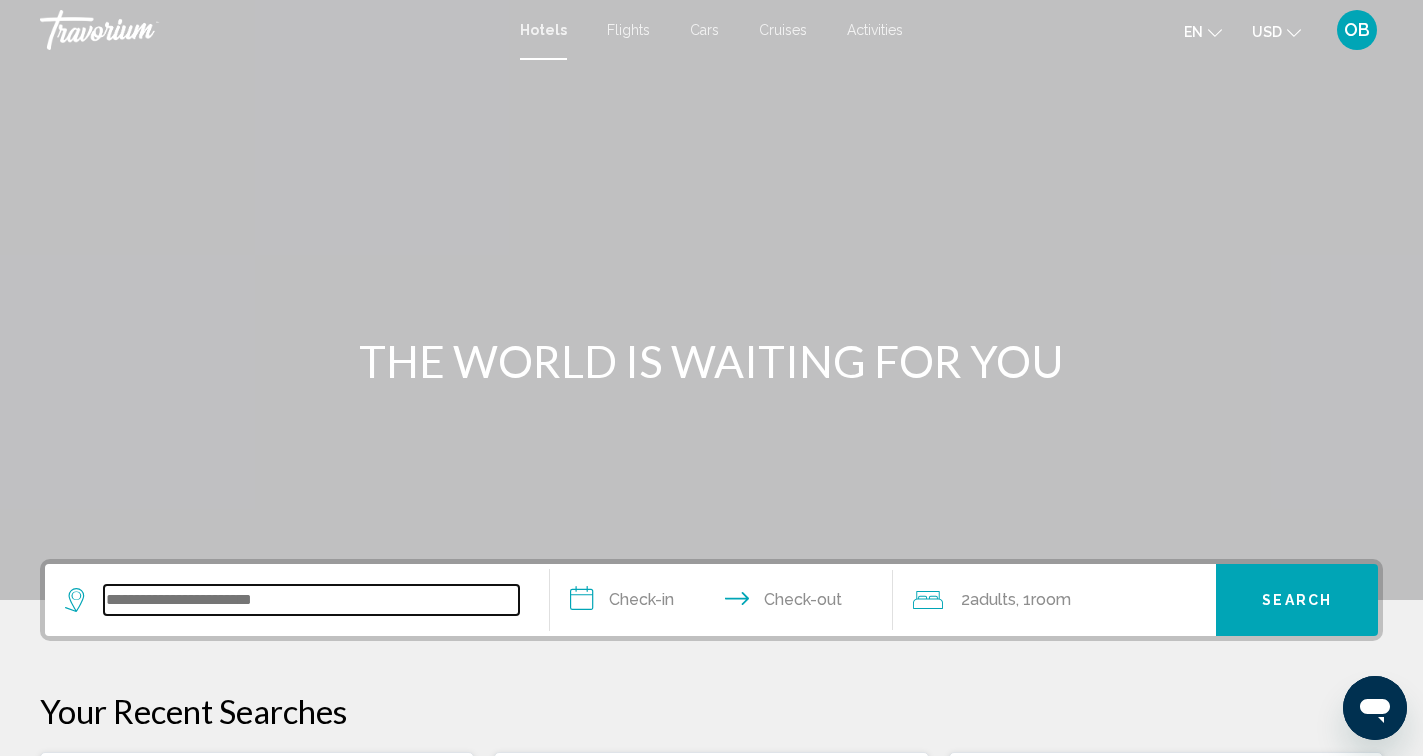 click at bounding box center [311, 600] 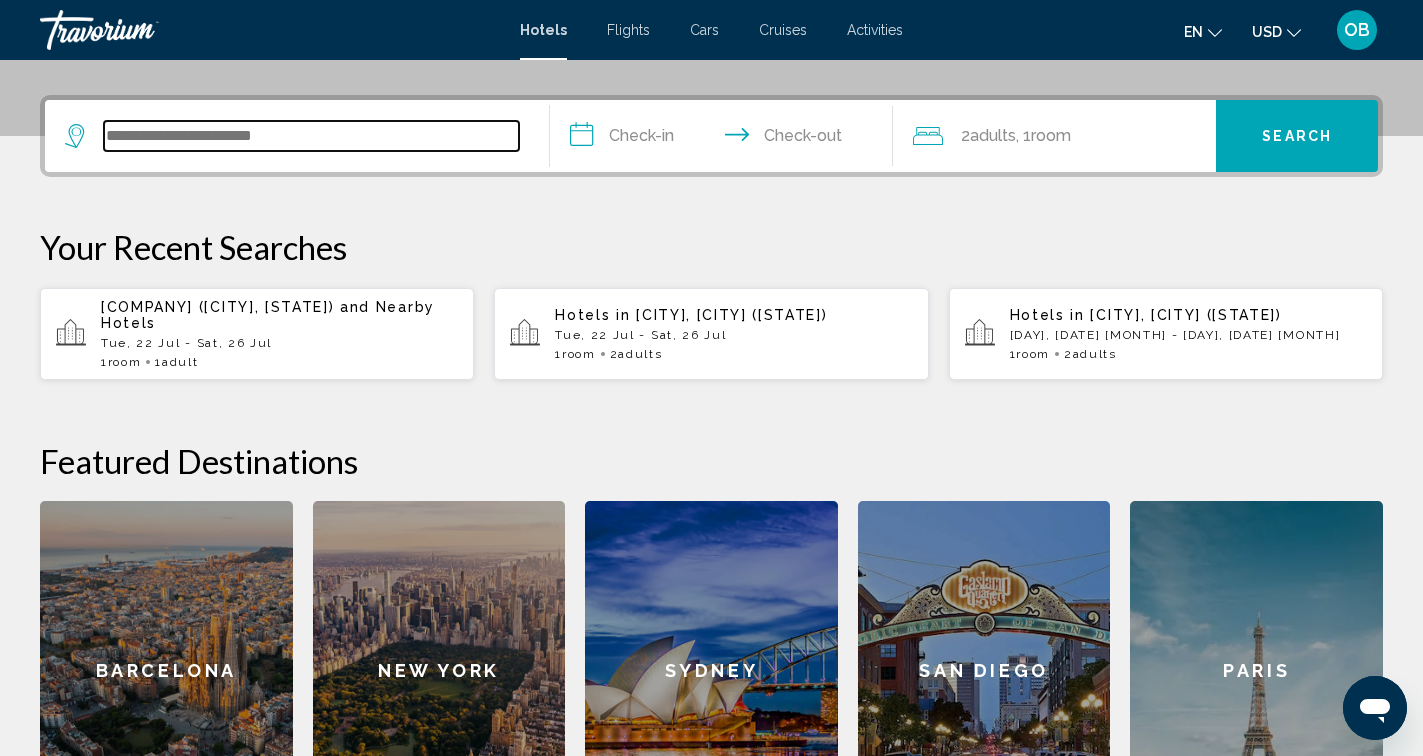 scroll, scrollTop: 494, scrollLeft: 0, axis: vertical 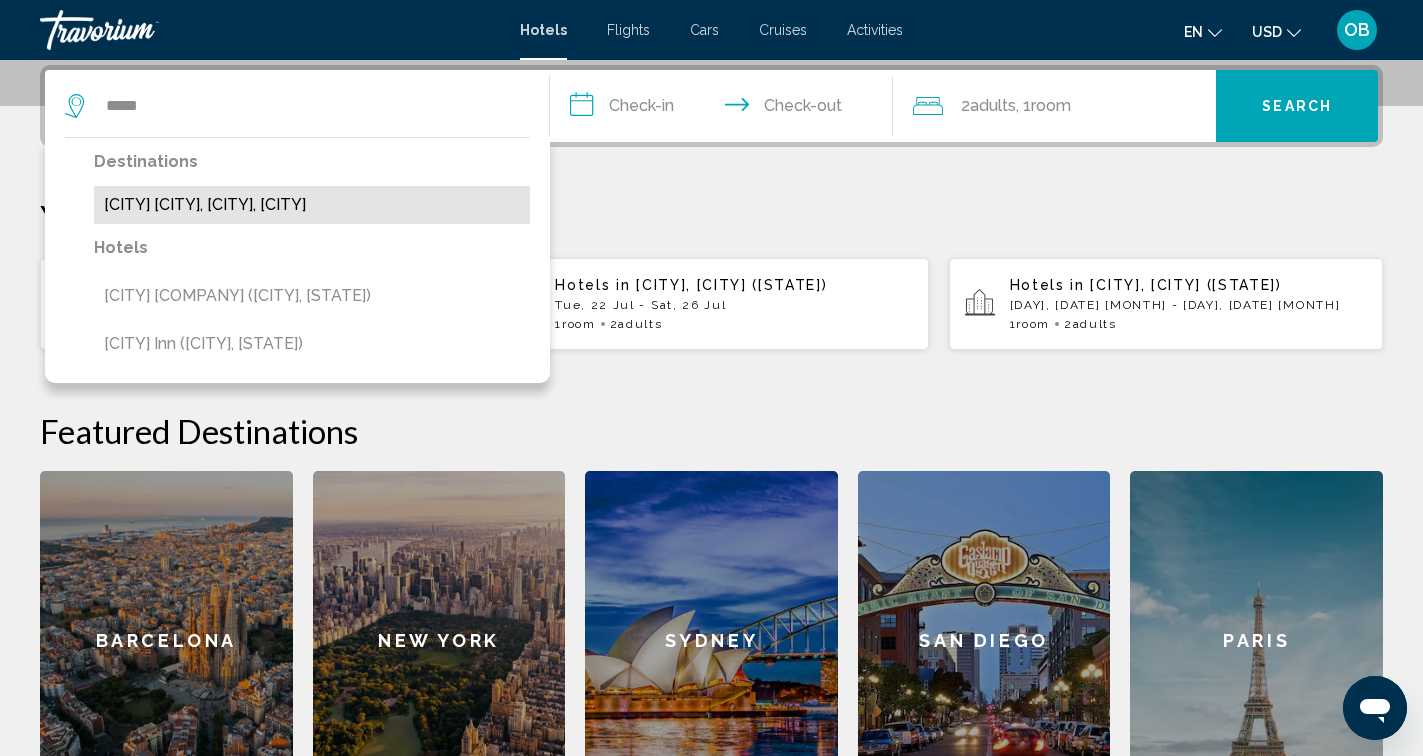 click on "Bugis Village, Singapore, Singapore" at bounding box center [312, 205] 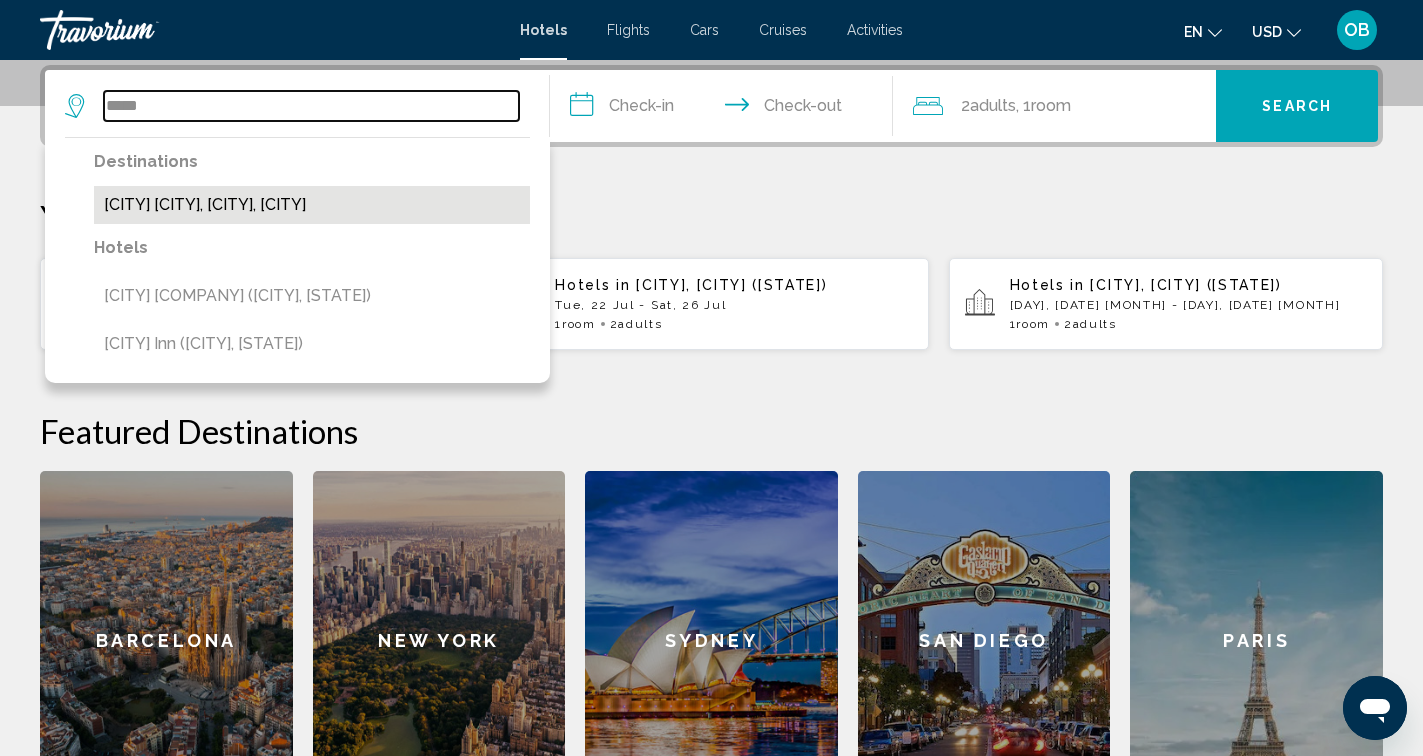 type on "**********" 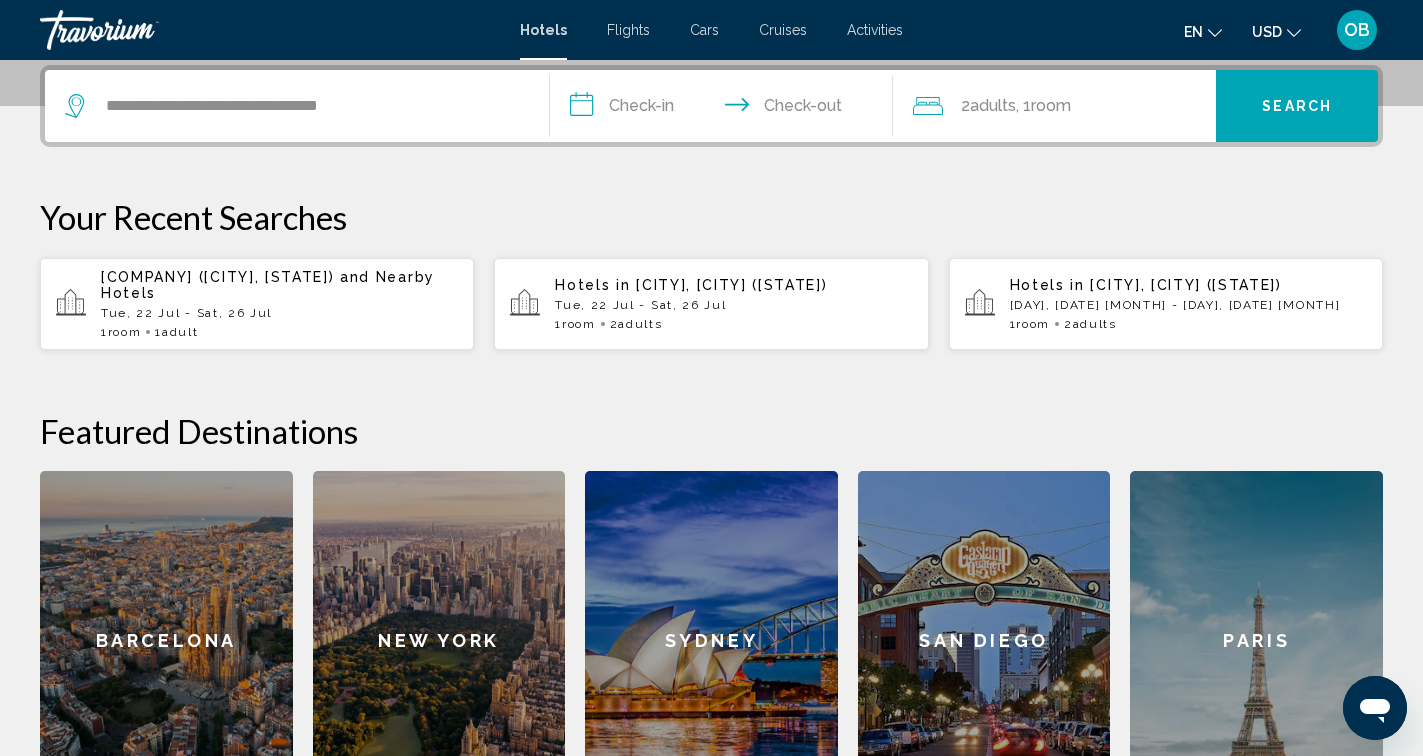 click on "**********" at bounding box center [725, 109] 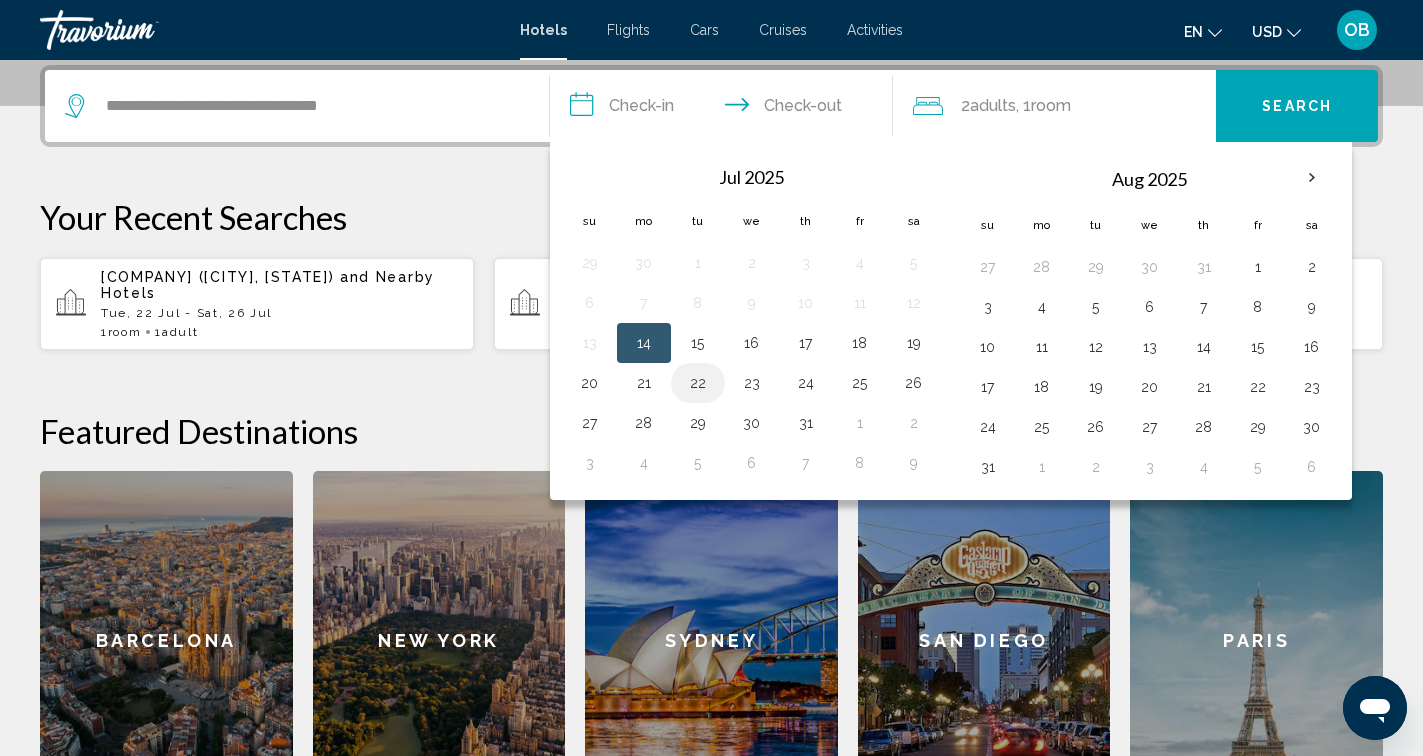 click on "22" at bounding box center [698, 383] 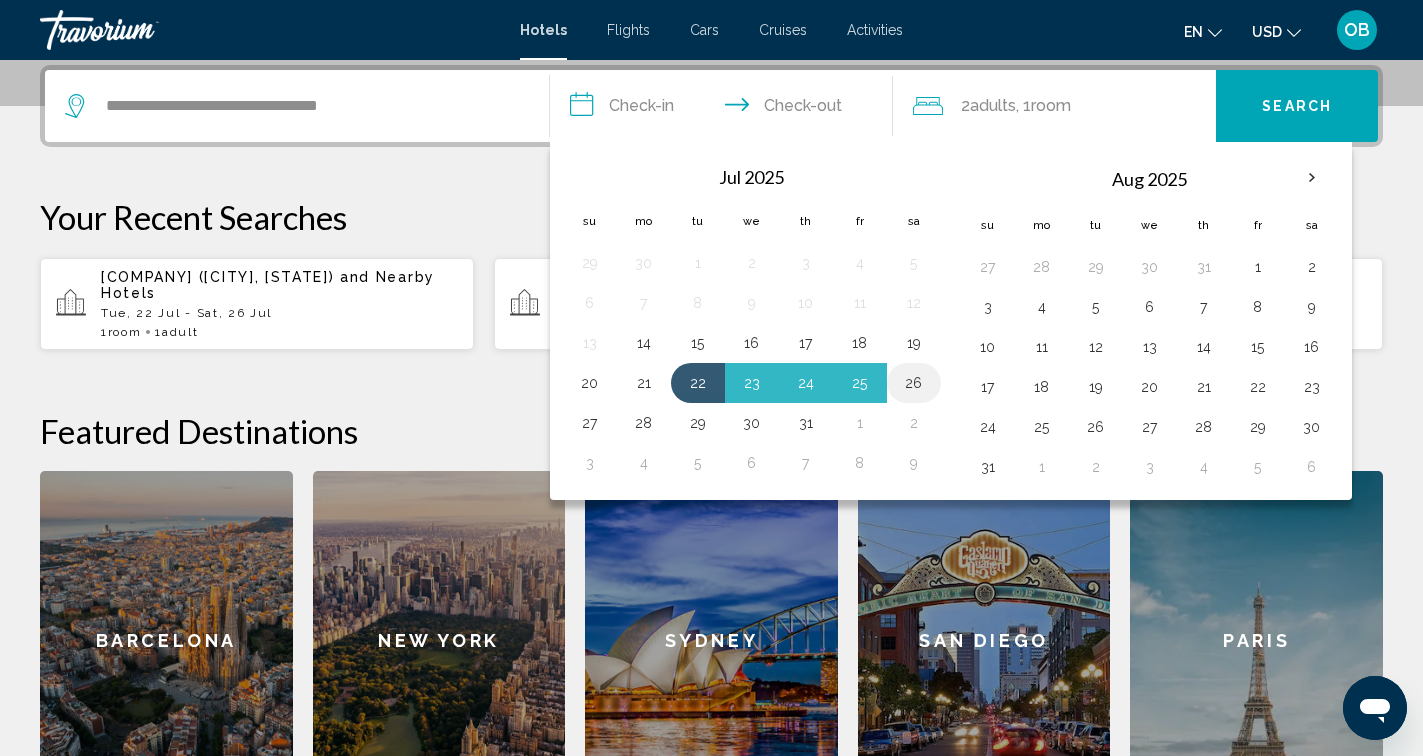click on "26" at bounding box center [914, 383] 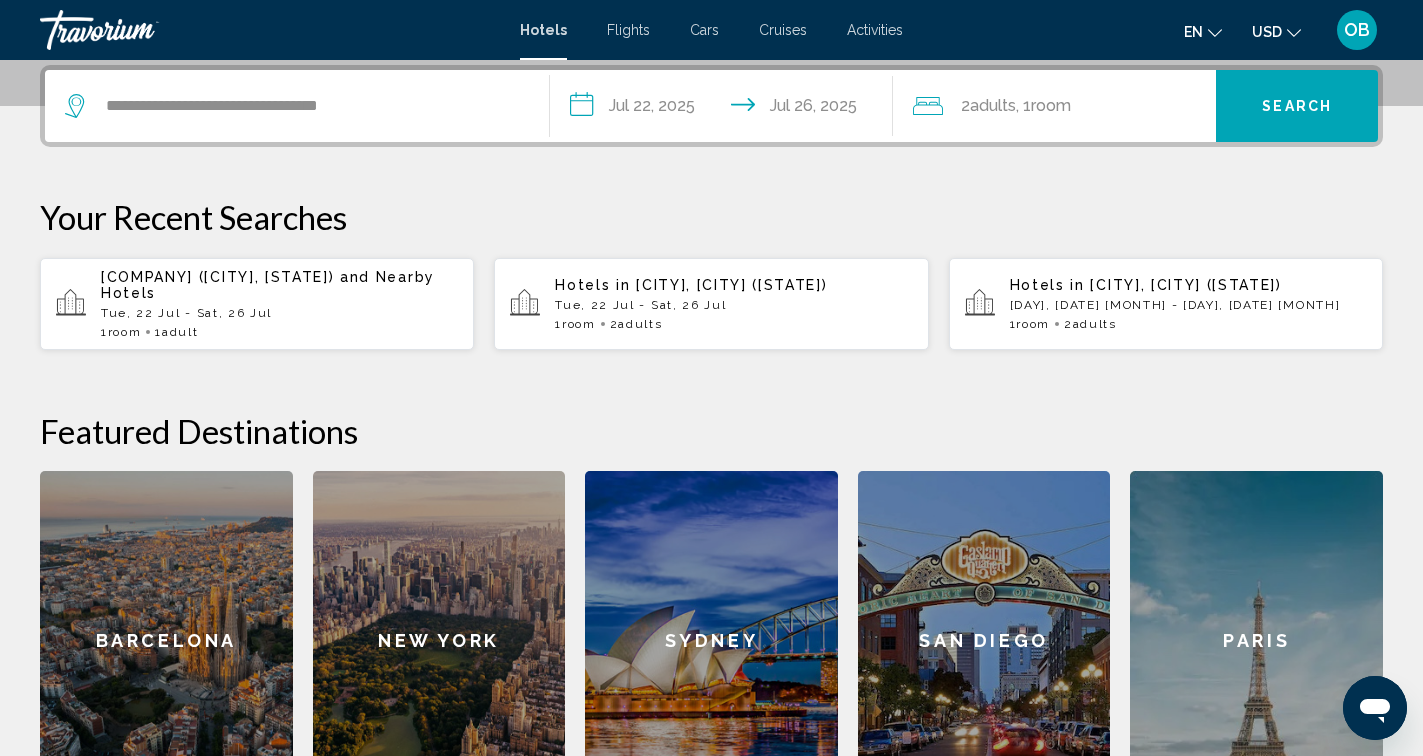 click on "Room" 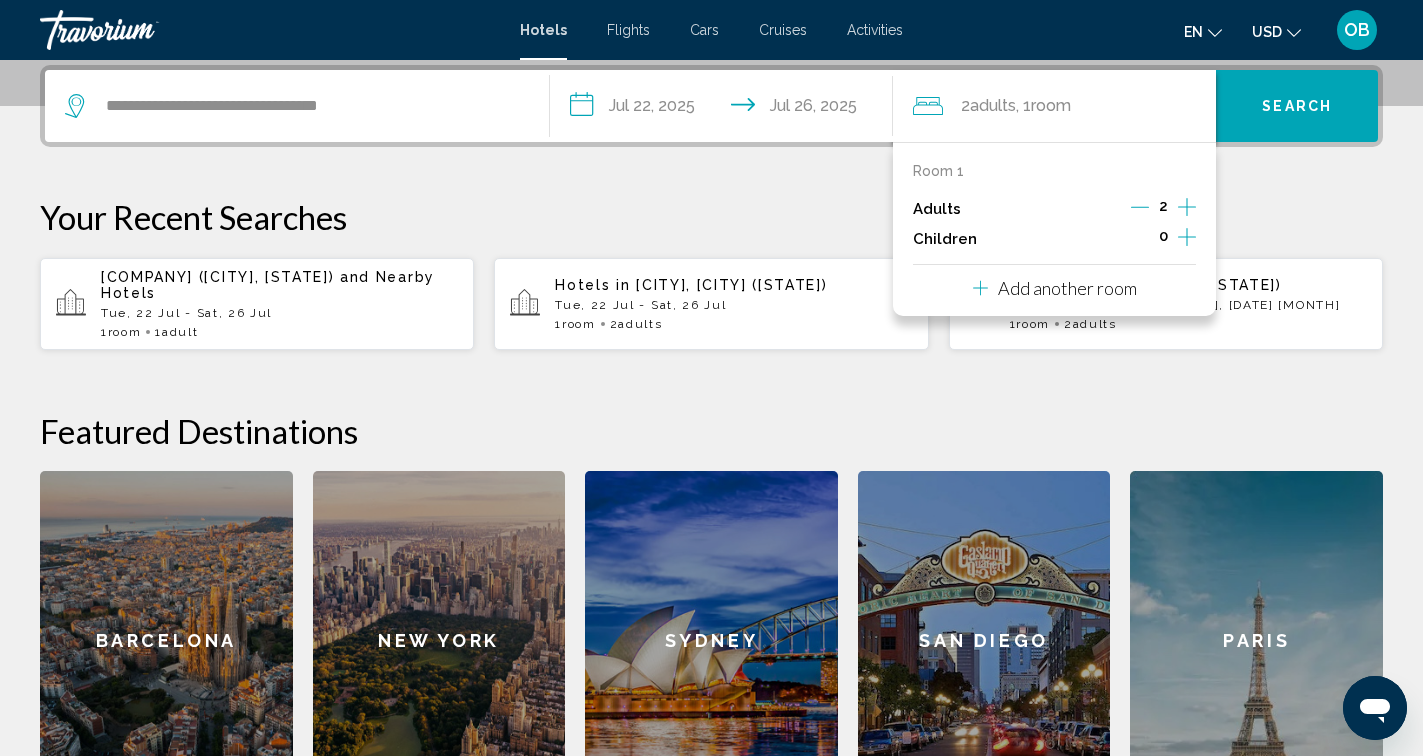 click 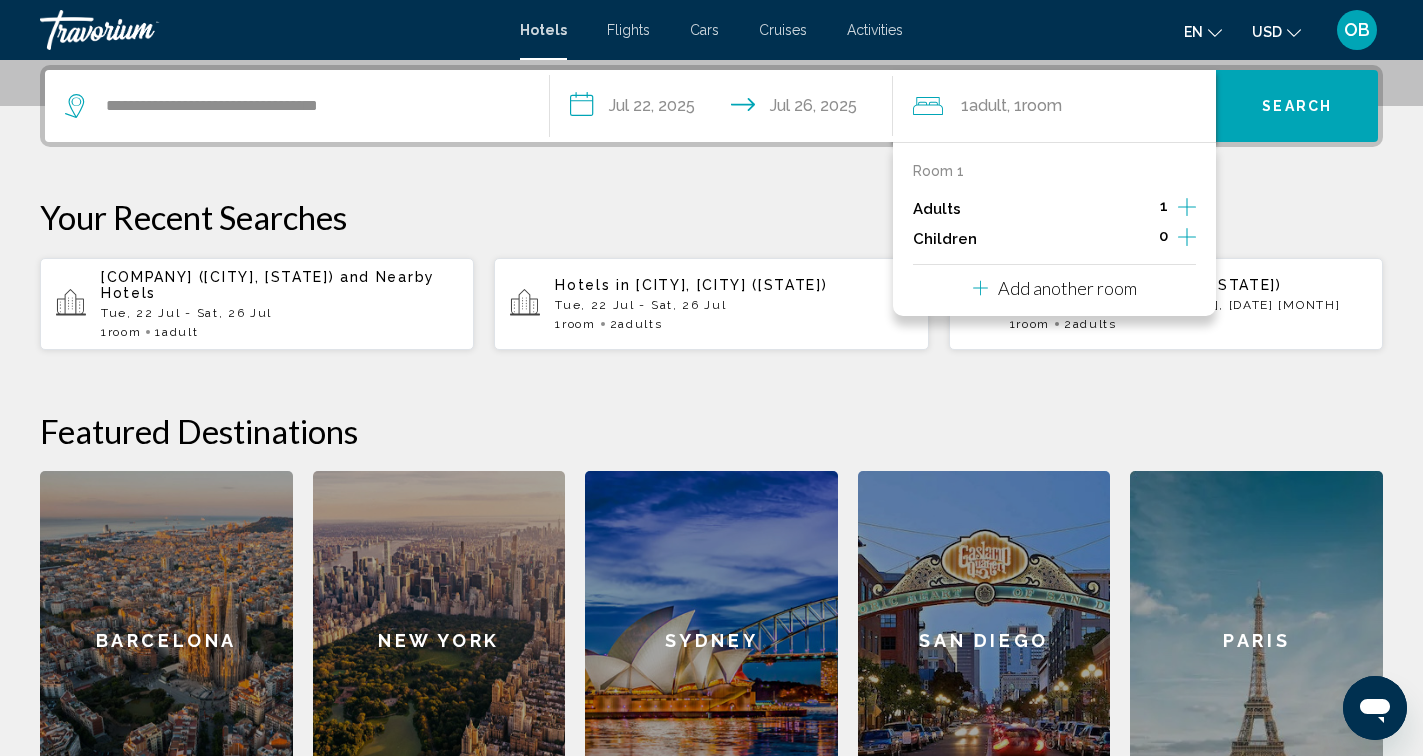 click on "Search" at bounding box center (1297, 107) 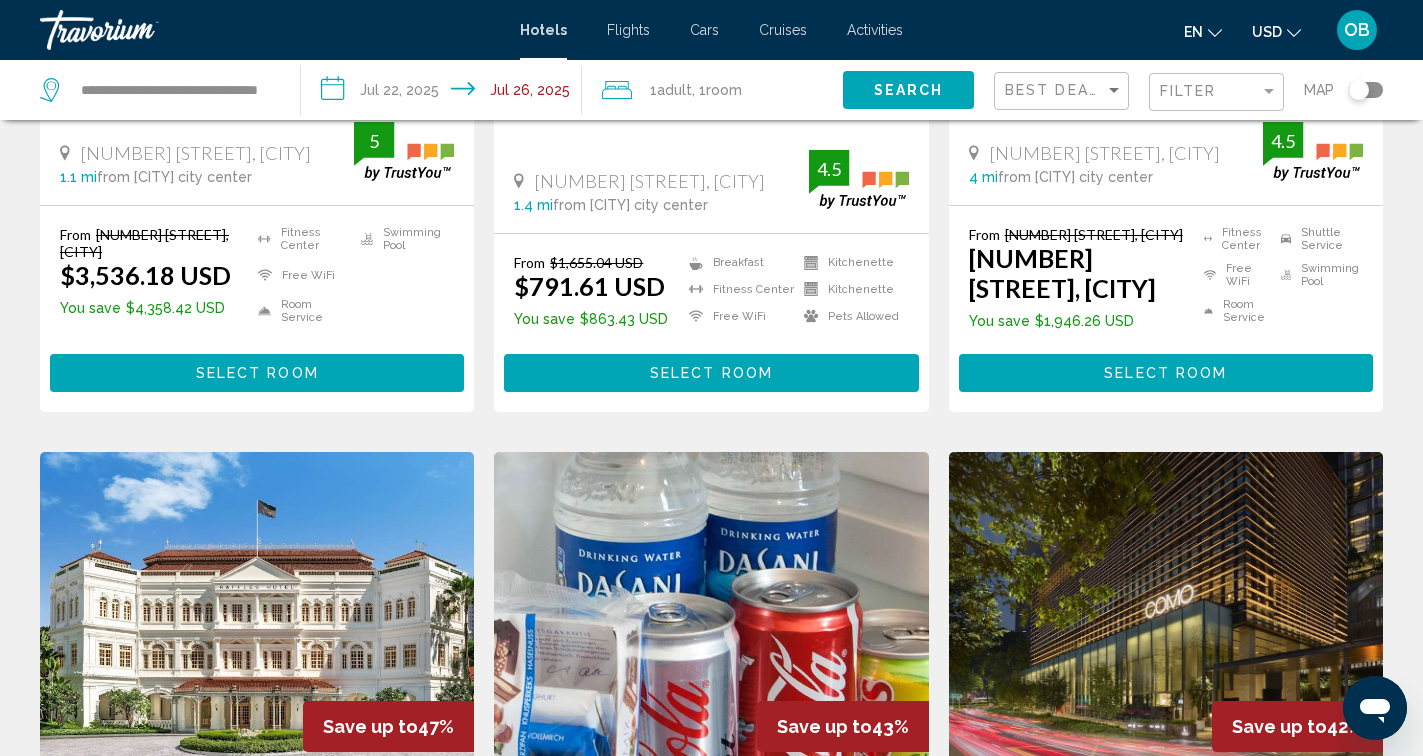 scroll, scrollTop: 0, scrollLeft: 0, axis: both 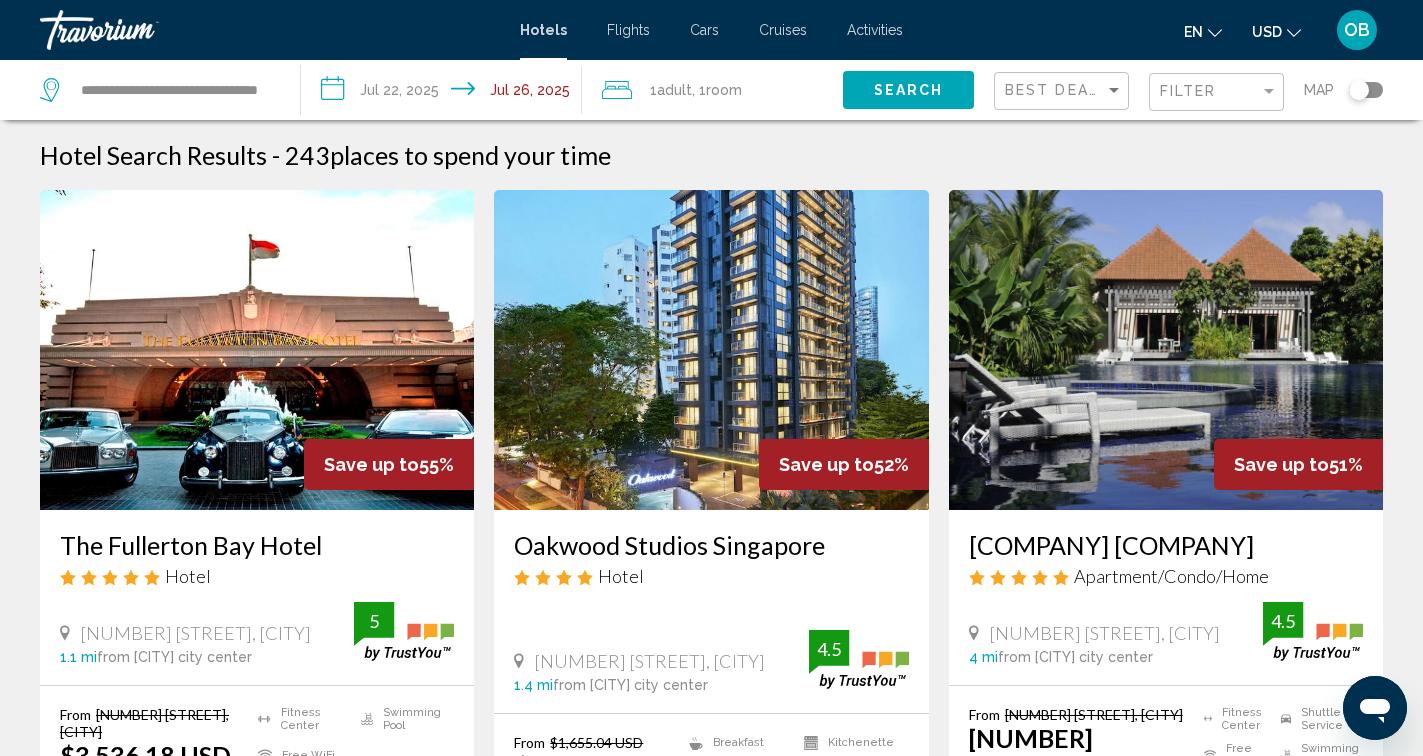 click on "**********" at bounding box center (445, 93) 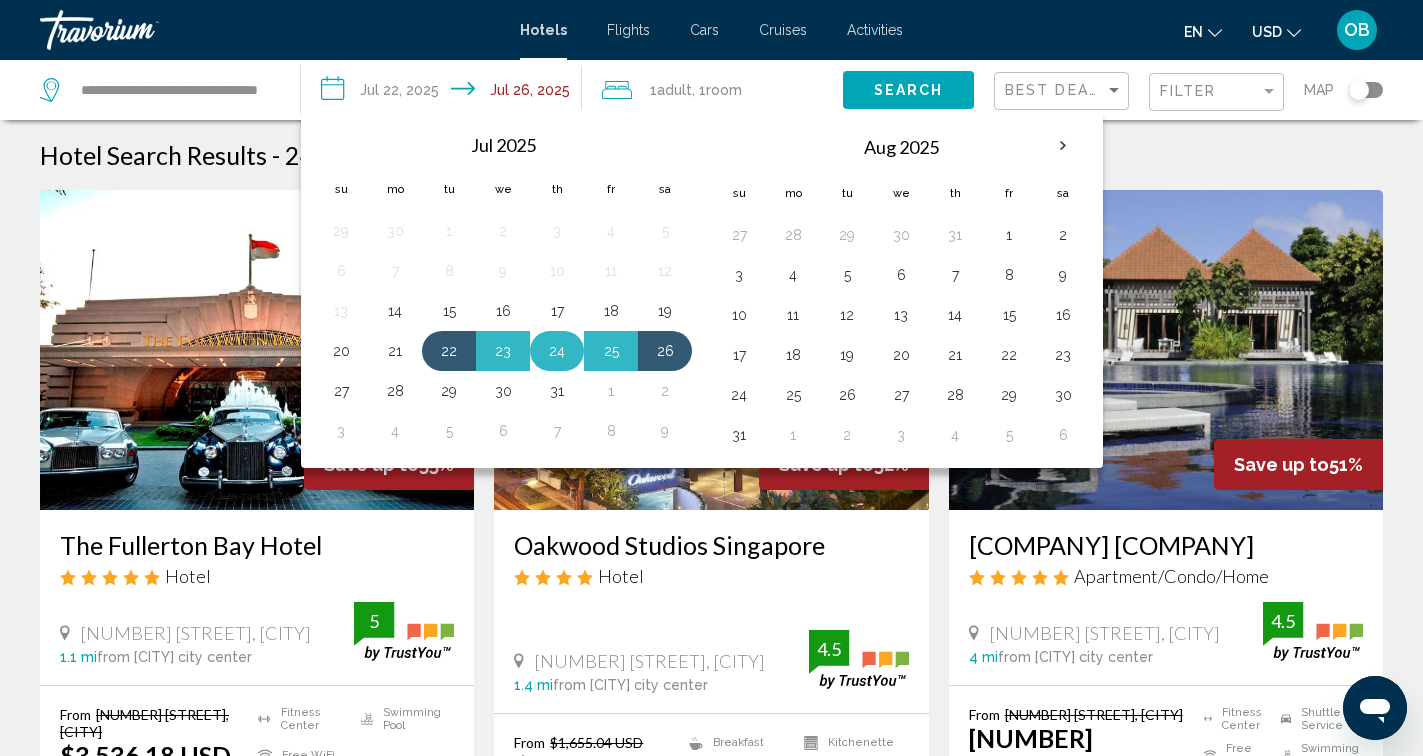 click on "24" at bounding box center [557, 351] 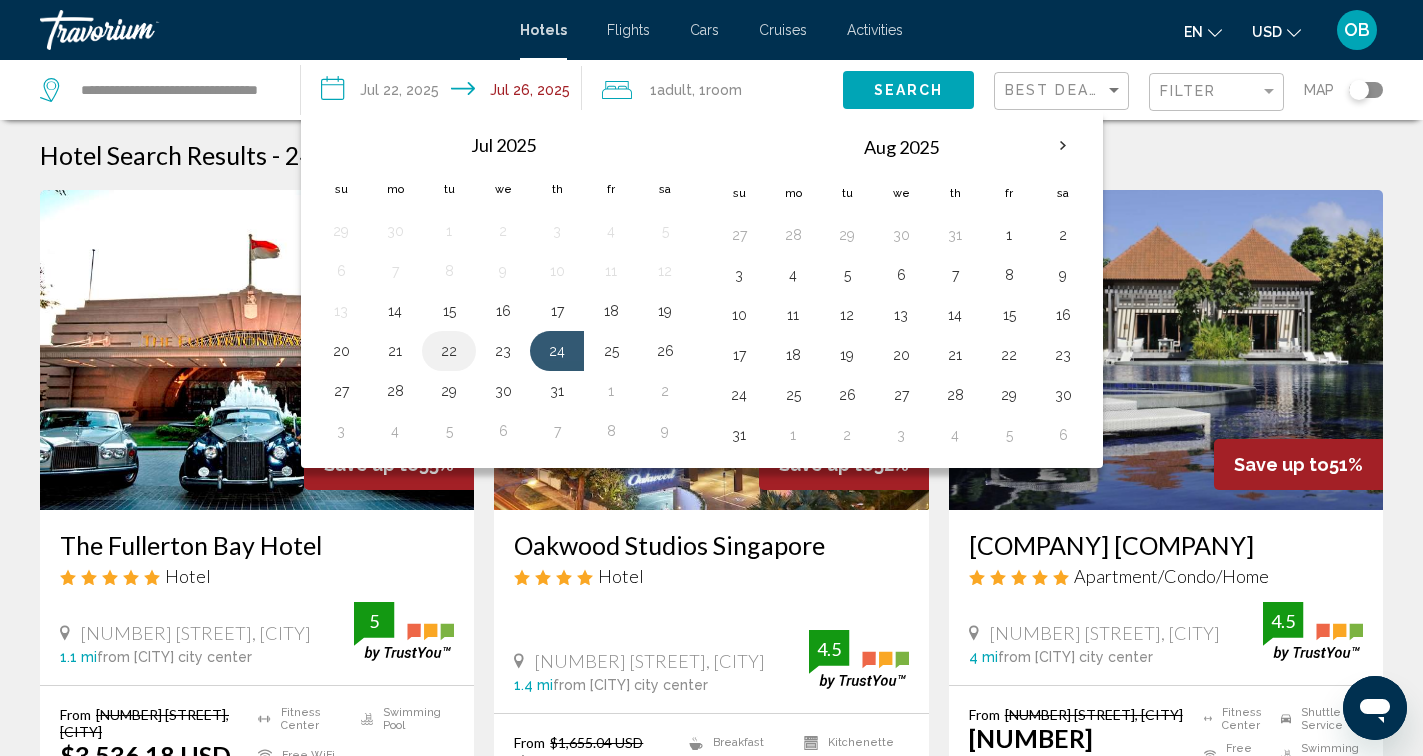 click on "22" at bounding box center (449, 351) 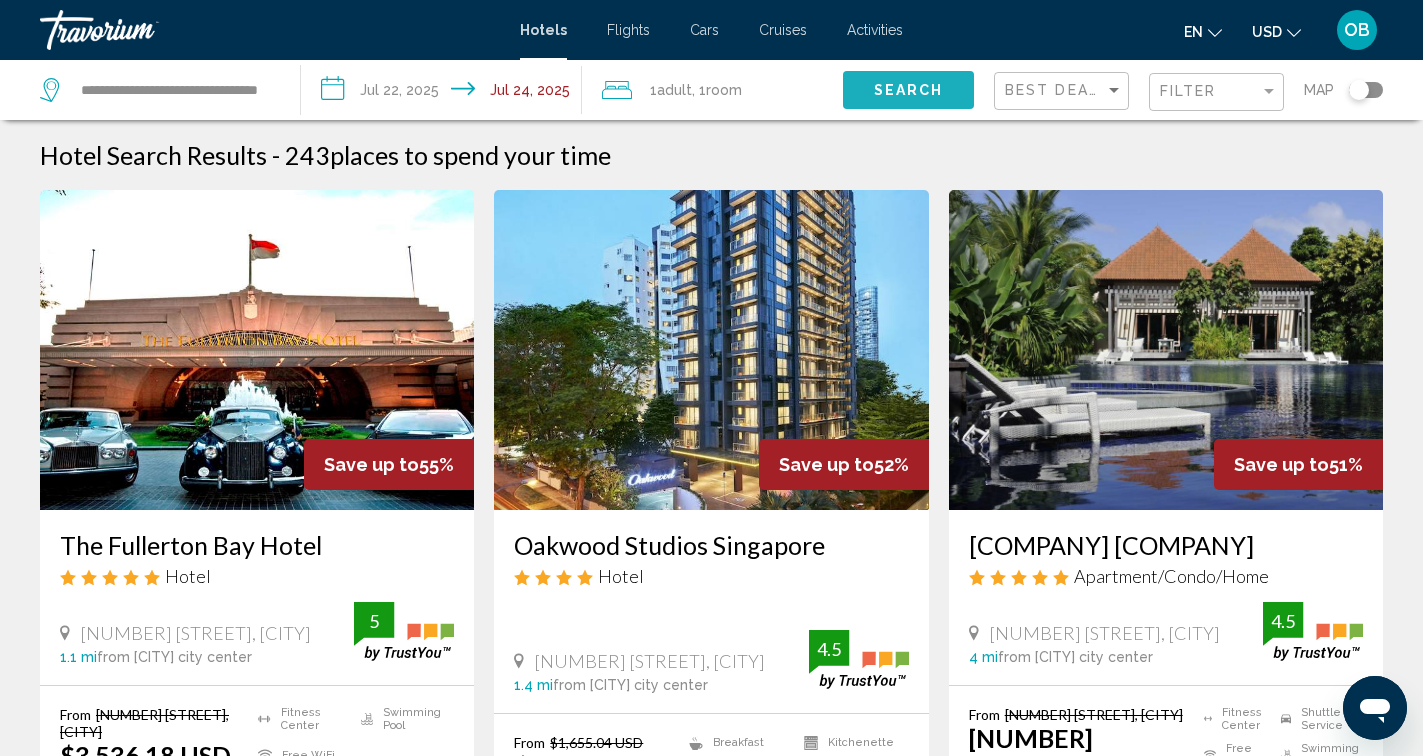 click on "Search" 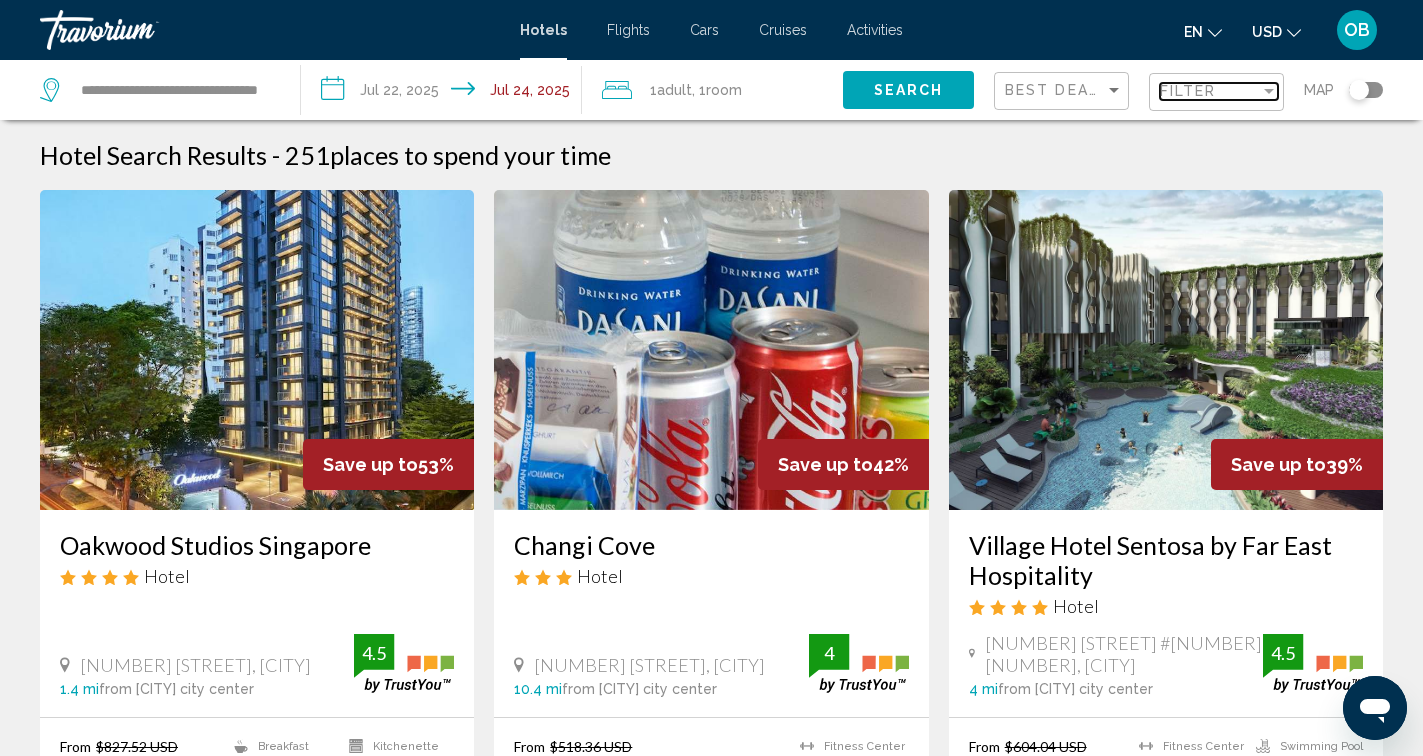 click at bounding box center [1269, 91] 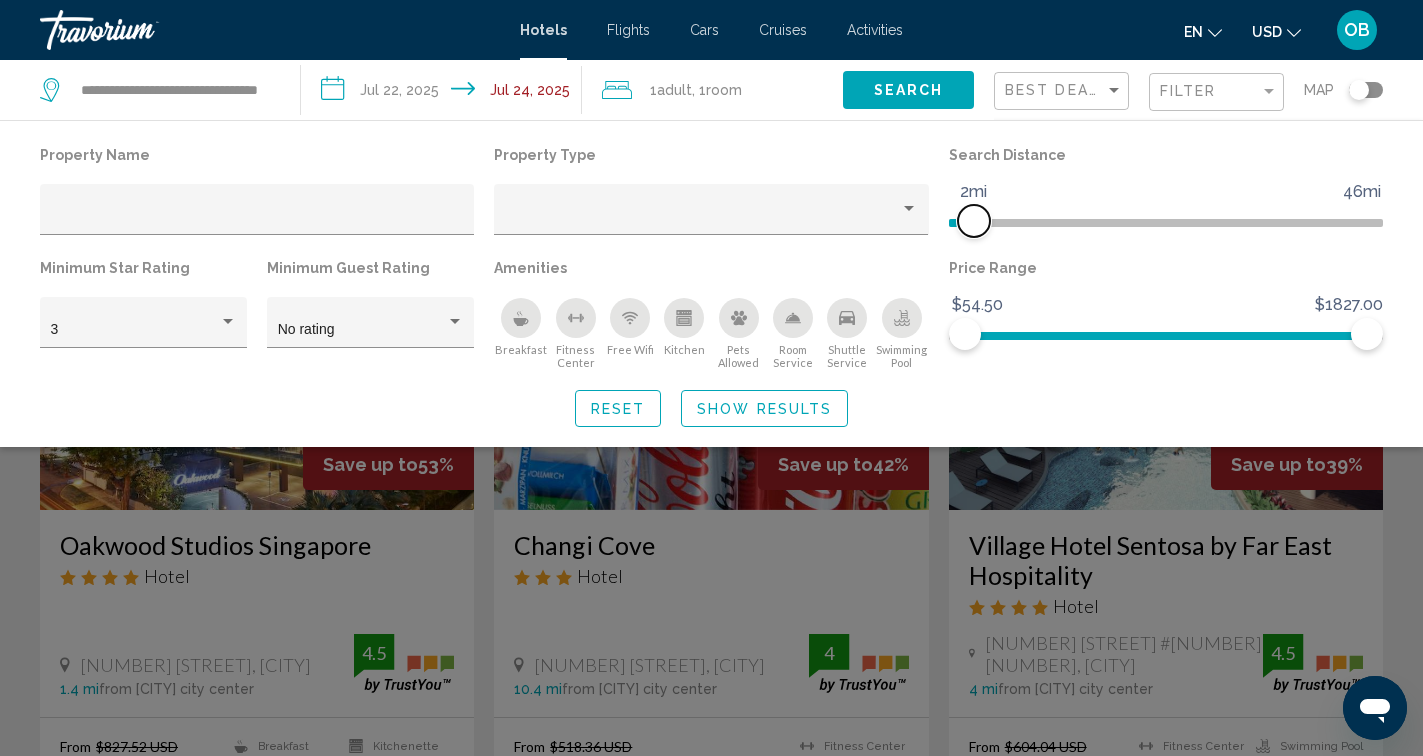 drag, startPoint x: 1226, startPoint y: 223, endPoint x: 978, endPoint y: 221, distance: 248.00807 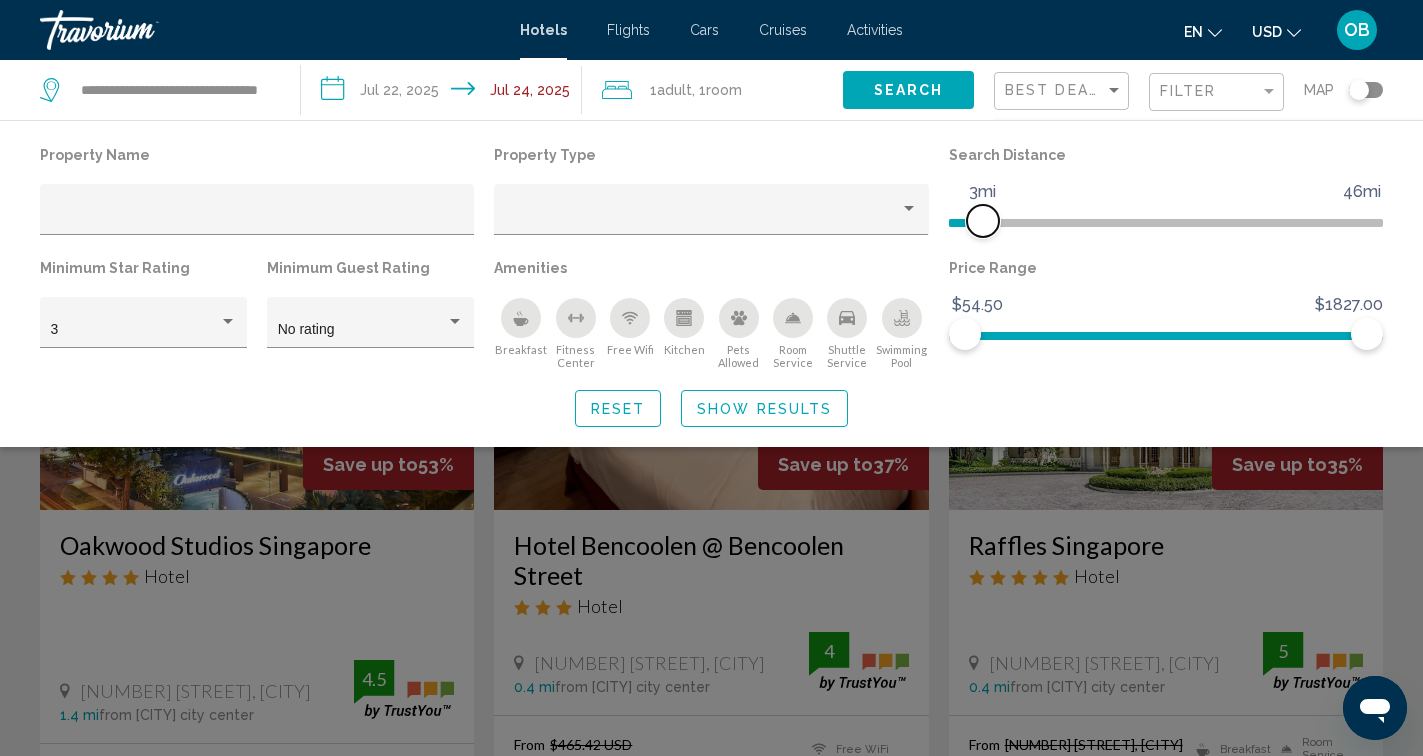 click 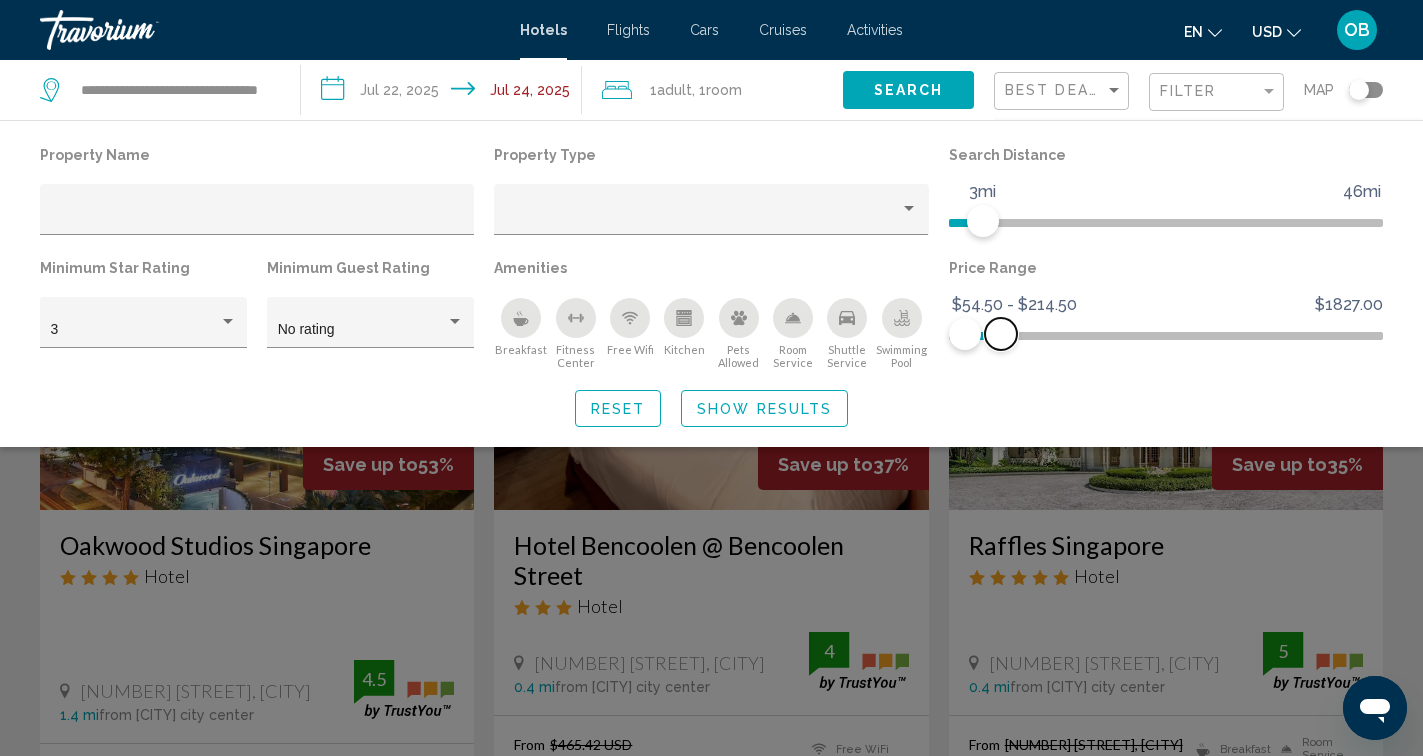 drag, startPoint x: 1367, startPoint y: 334, endPoint x: 1001, endPoint y: 333, distance: 366.00137 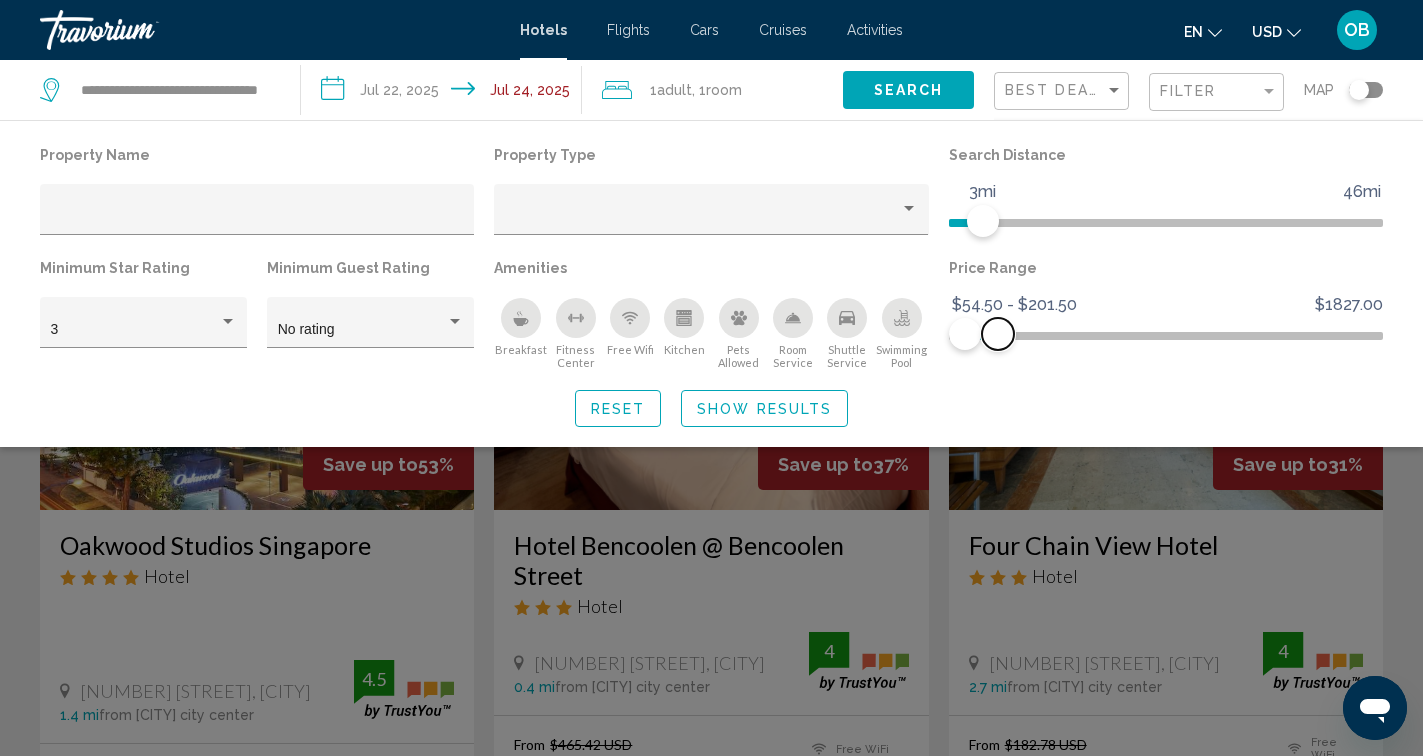 click 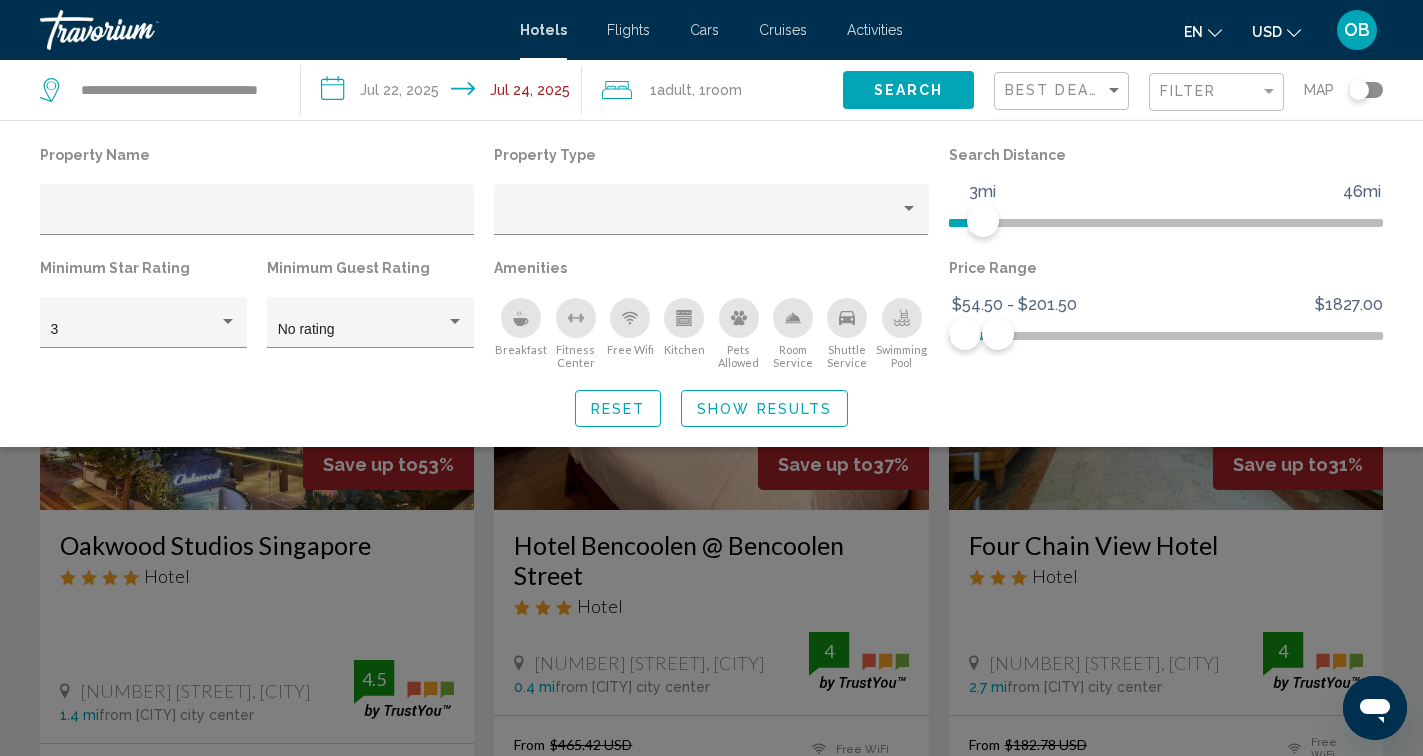 click 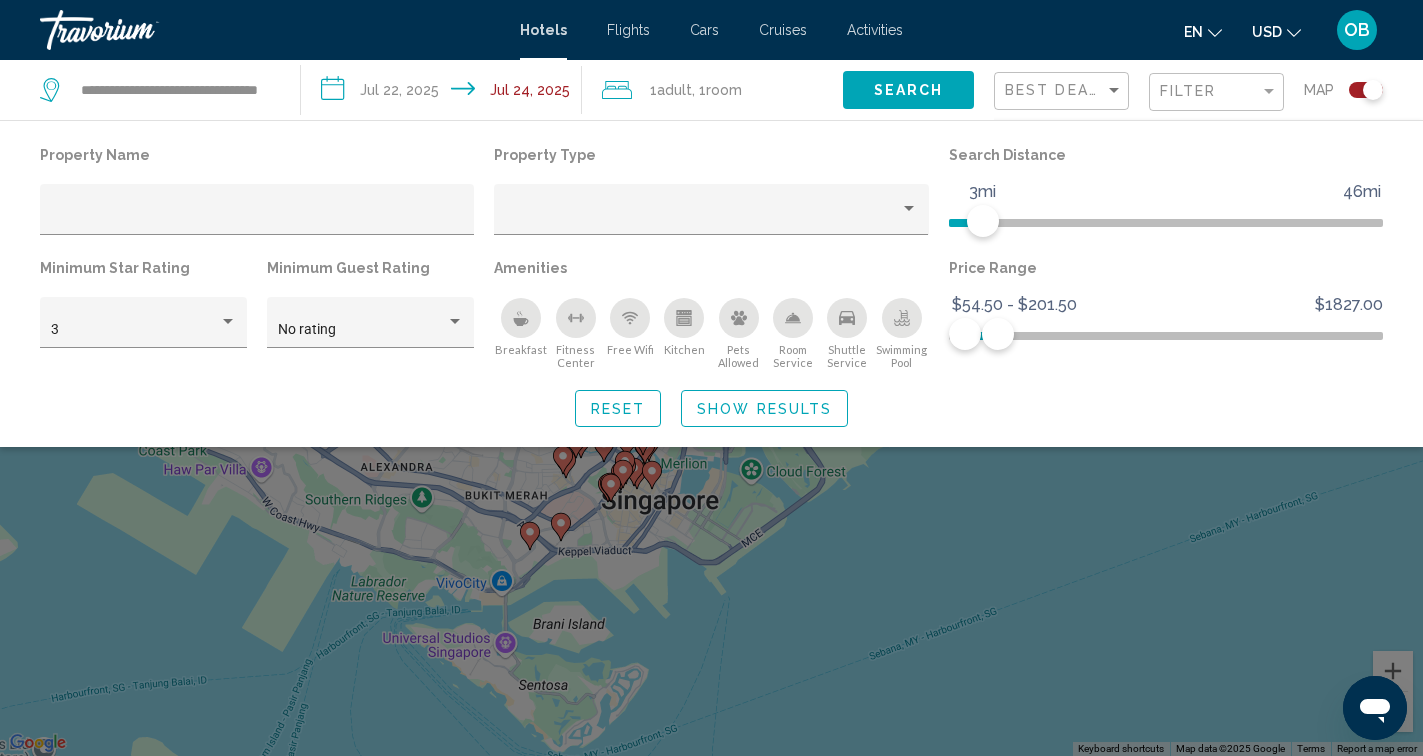 click 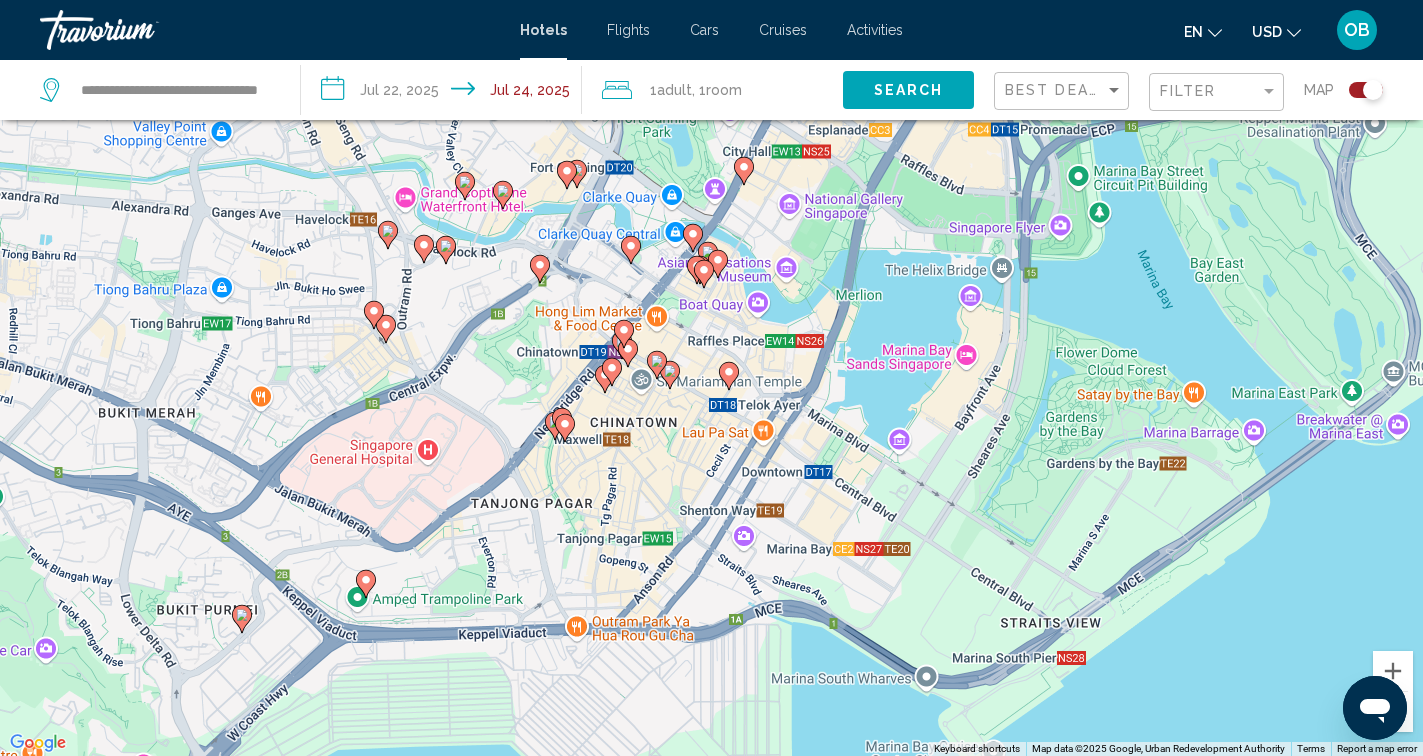 drag, startPoint x: 684, startPoint y: 546, endPoint x: 804, endPoint y: 340, distance: 238.40302 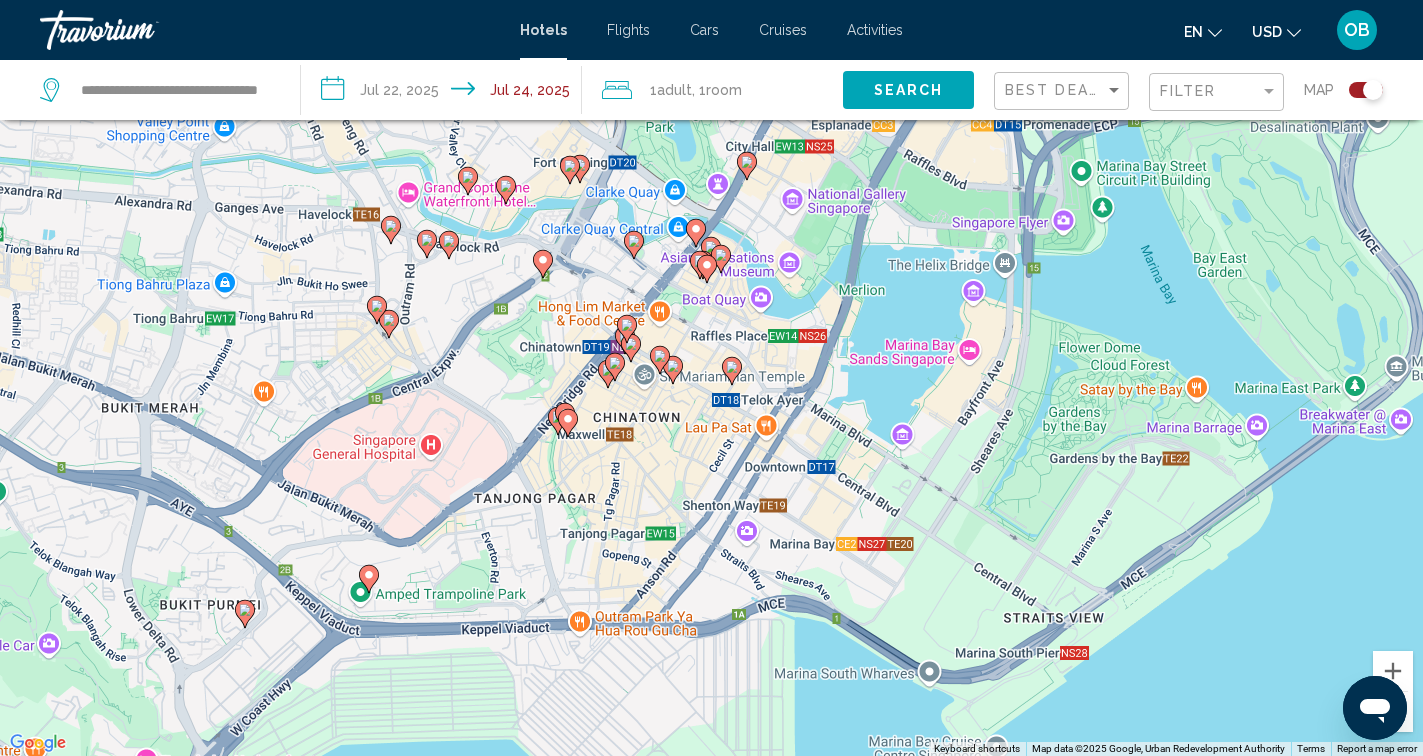 click 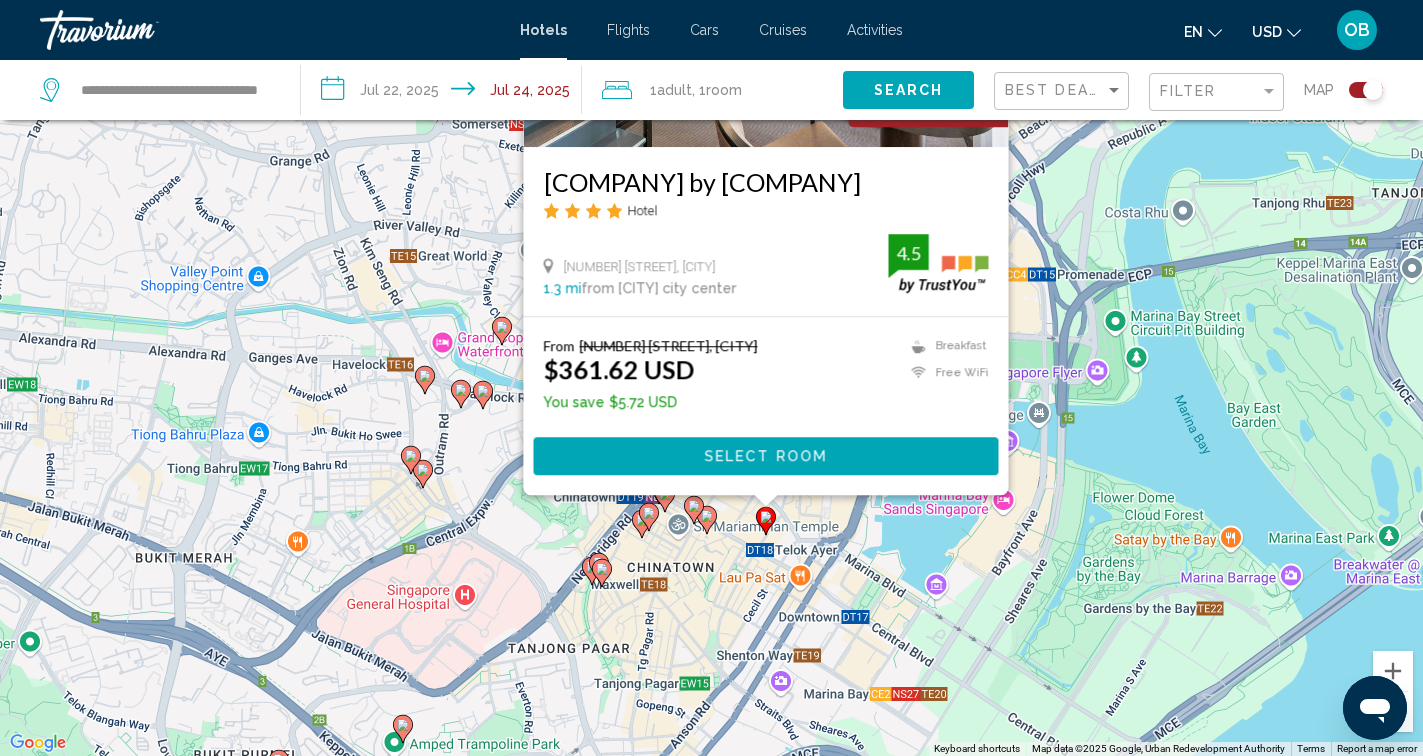 drag, startPoint x: 994, startPoint y: 575, endPoint x: 1028, endPoint y: 376, distance: 201.88364 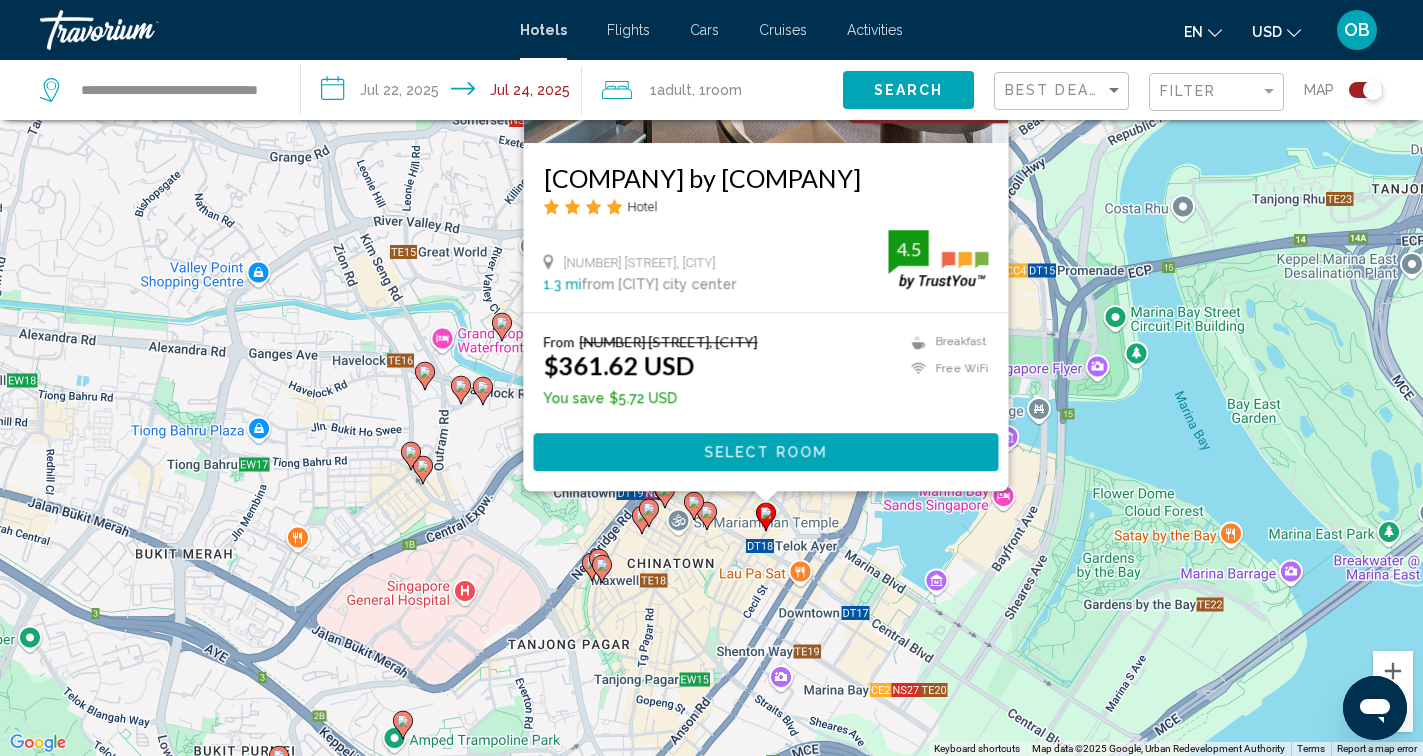 click at bounding box center [694, 506] 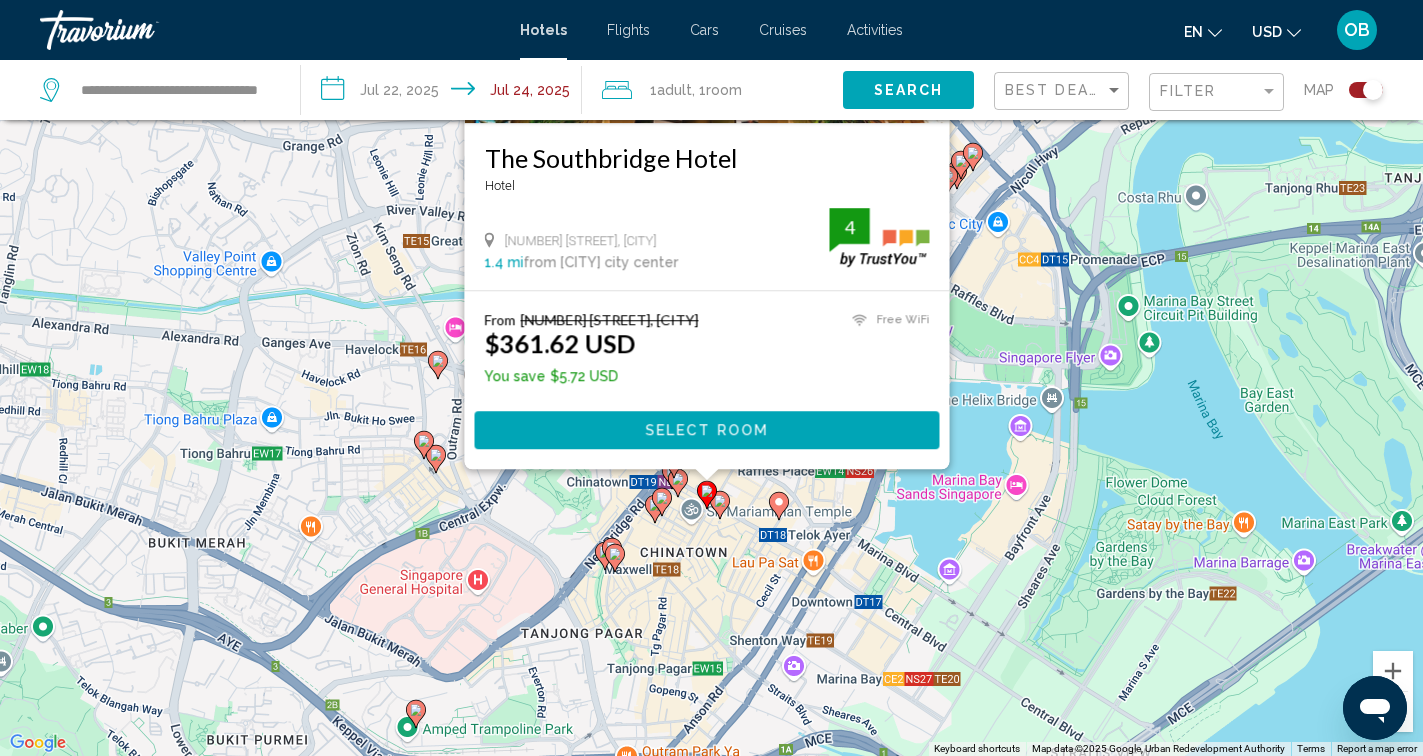 drag, startPoint x: 1043, startPoint y: 668, endPoint x: 1056, endPoint y: 443, distance: 225.37524 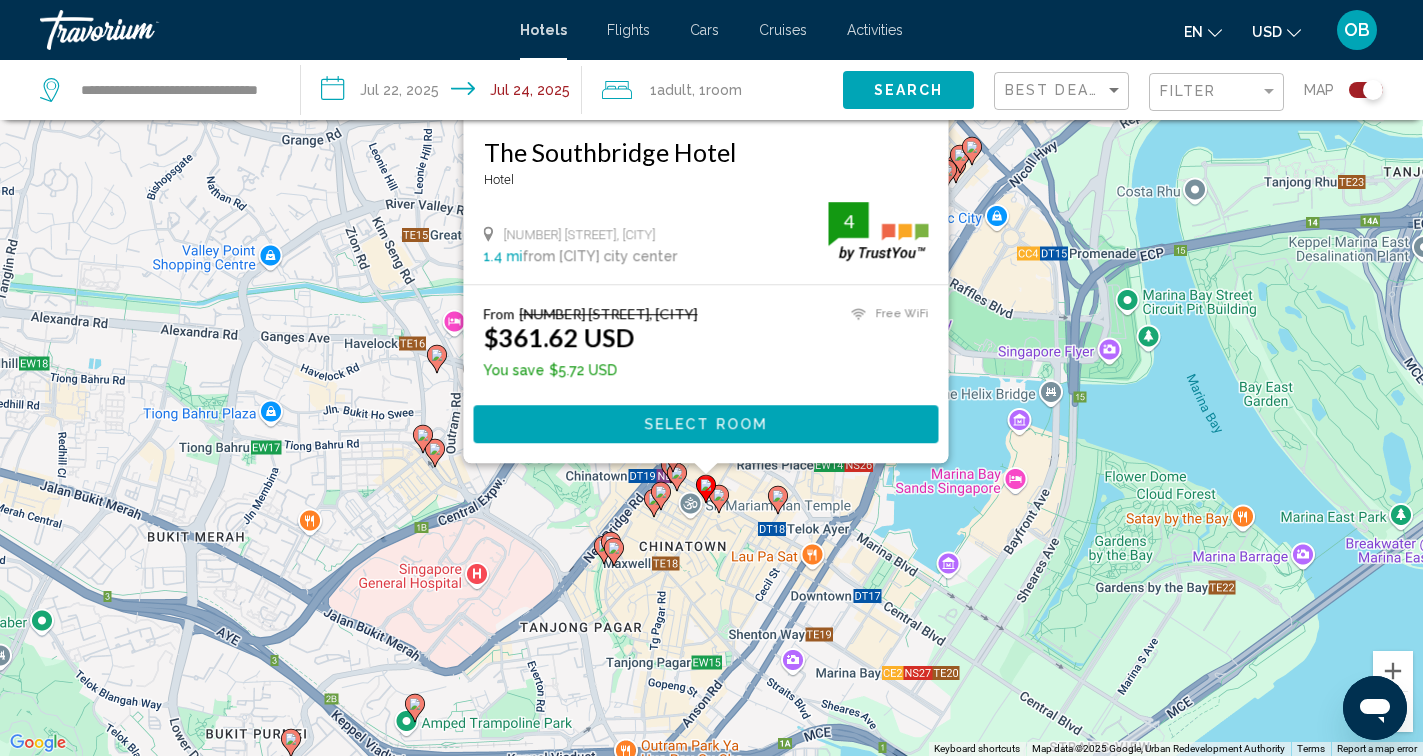click 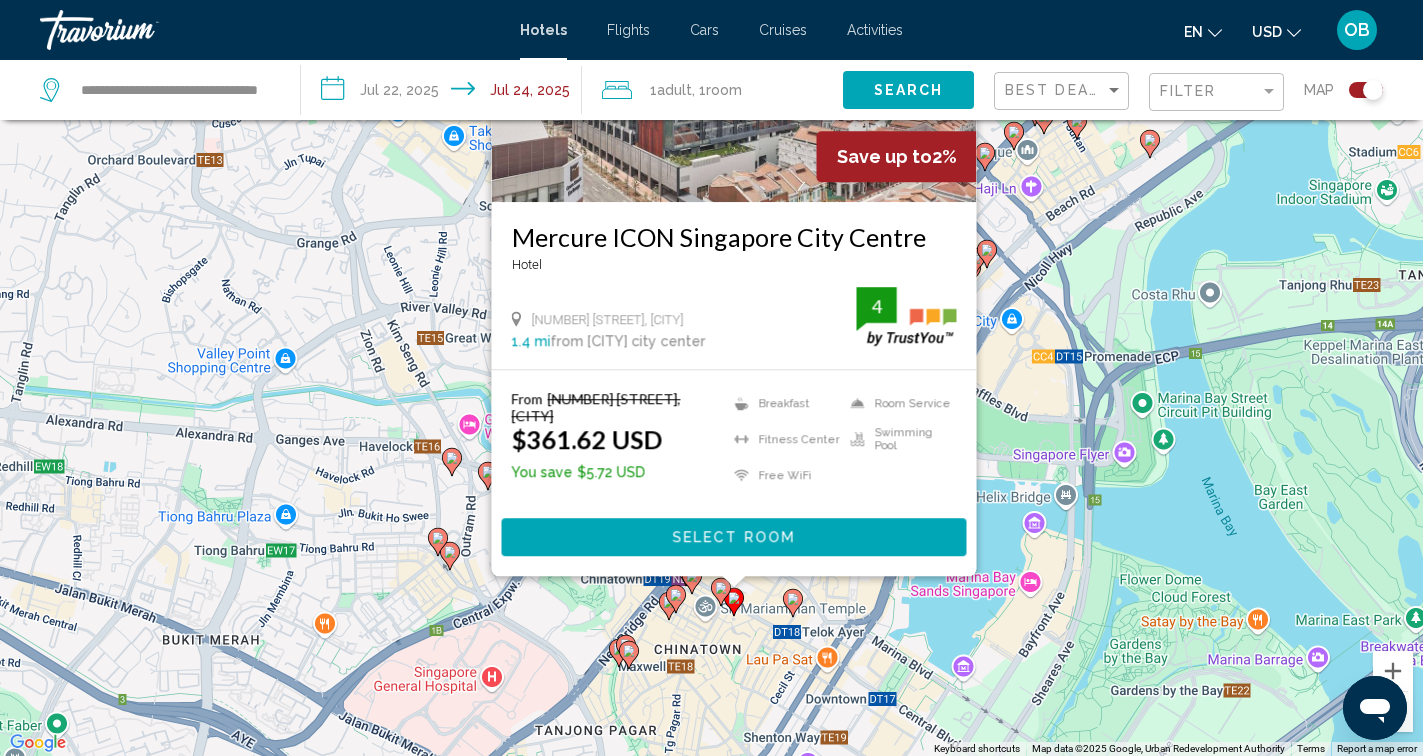 drag, startPoint x: 1074, startPoint y: 604, endPoint x: 1104, endPoint y: 367, distance: 238.89119 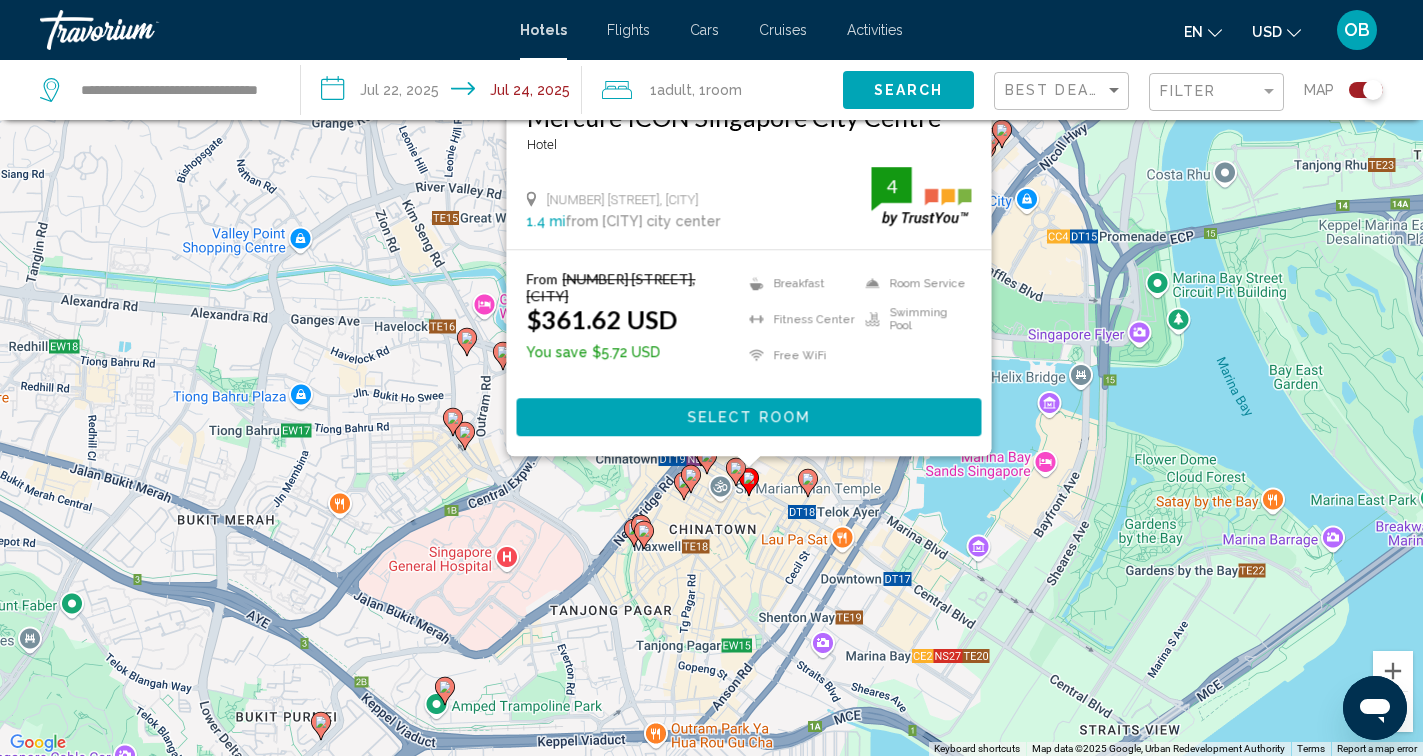 click 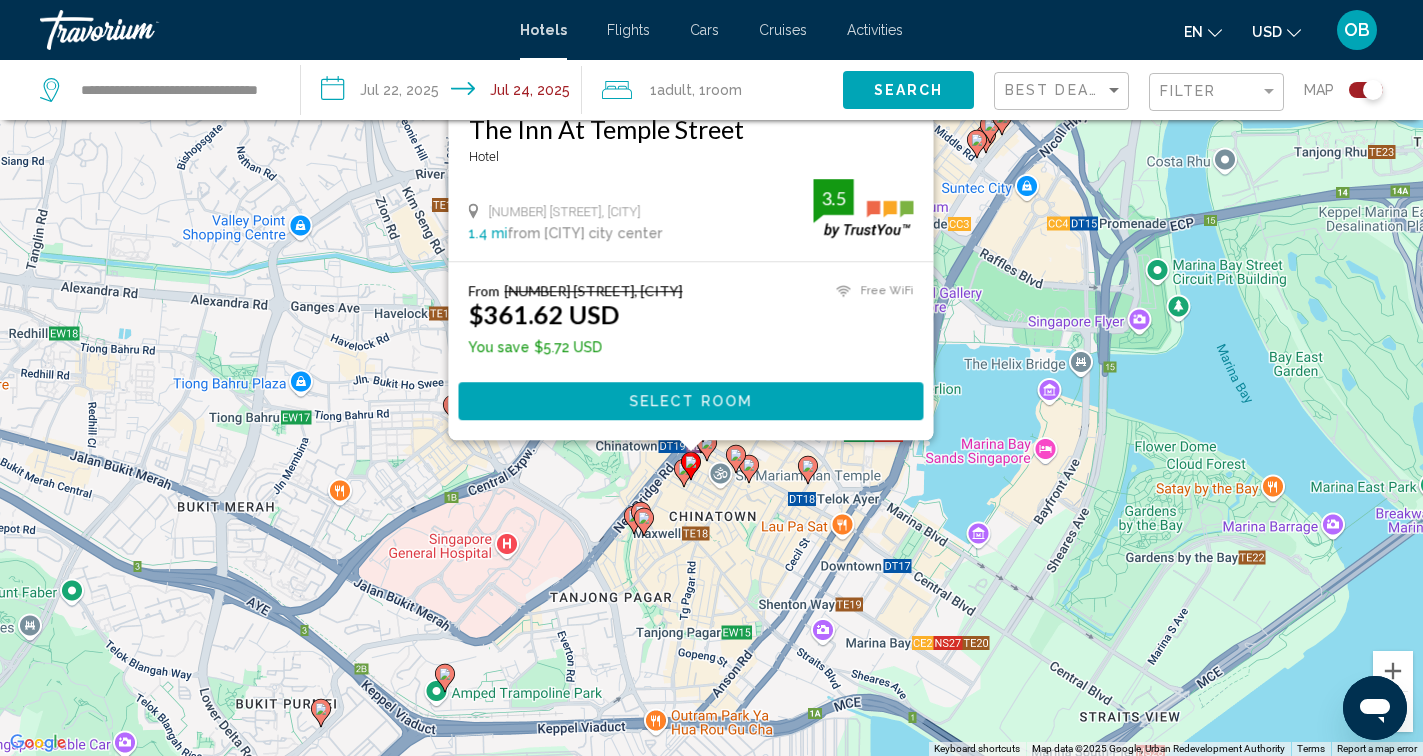 drag, startPoint x: 982, startPoint y: 590, endPoint x: 981, endPoint y: 328, distance: 262.00192 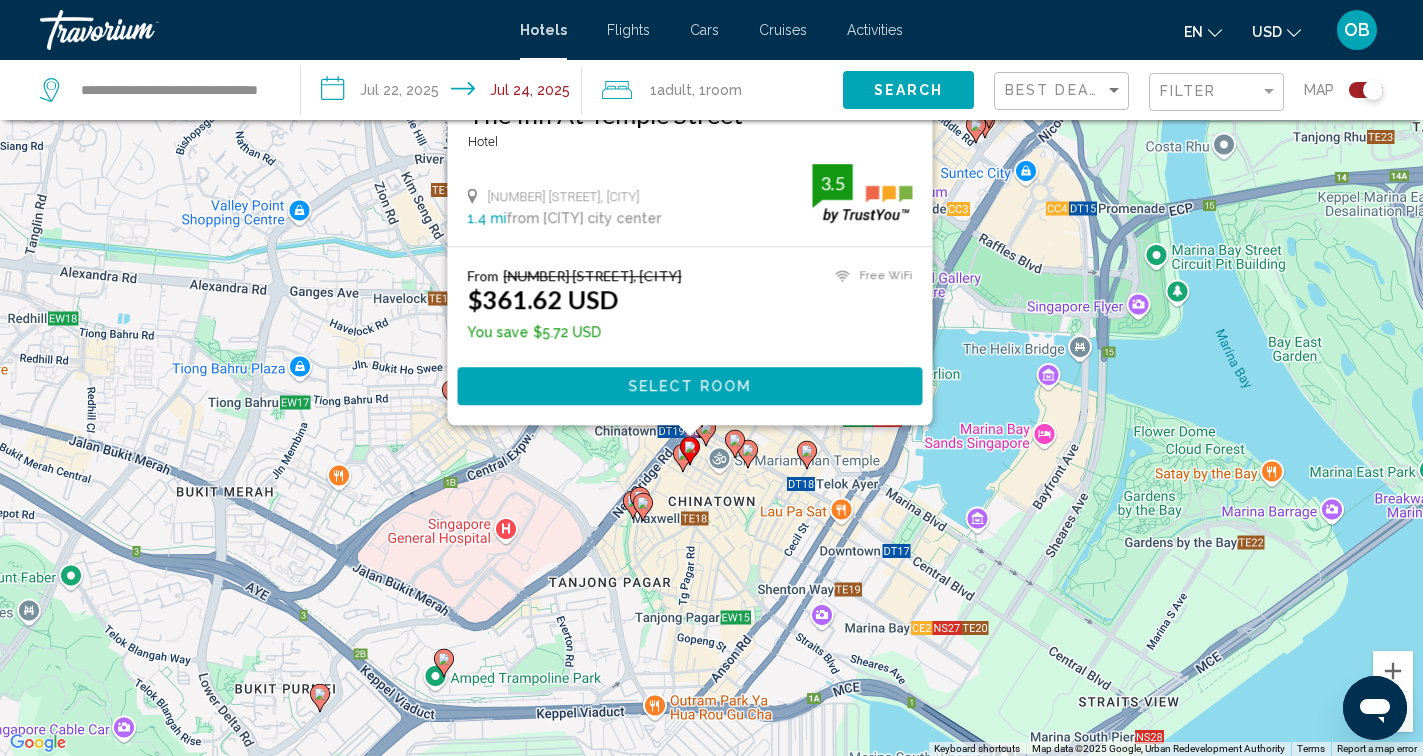 click 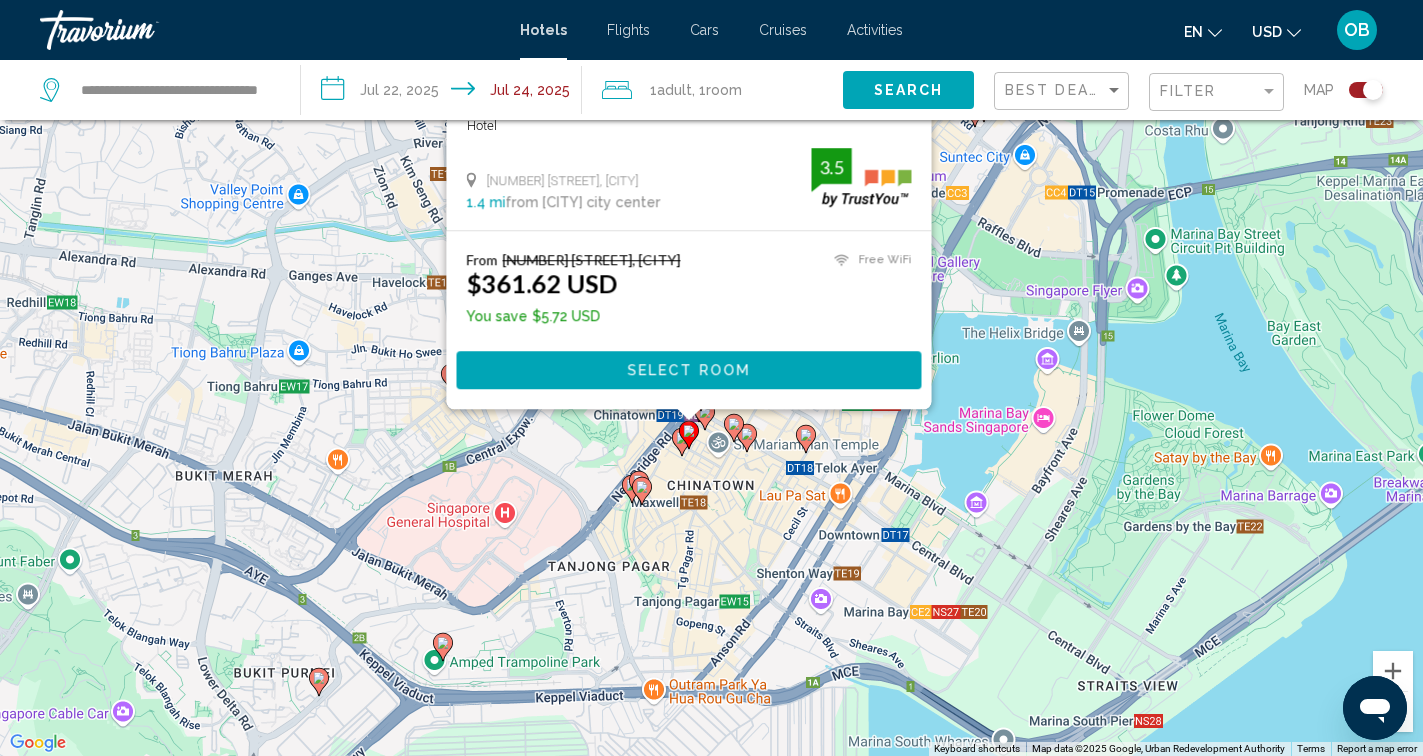 drag, startPoint x: 979, startPoint y: 594, endPoint x: 978, endPoint y: 306, distance: 288.00174 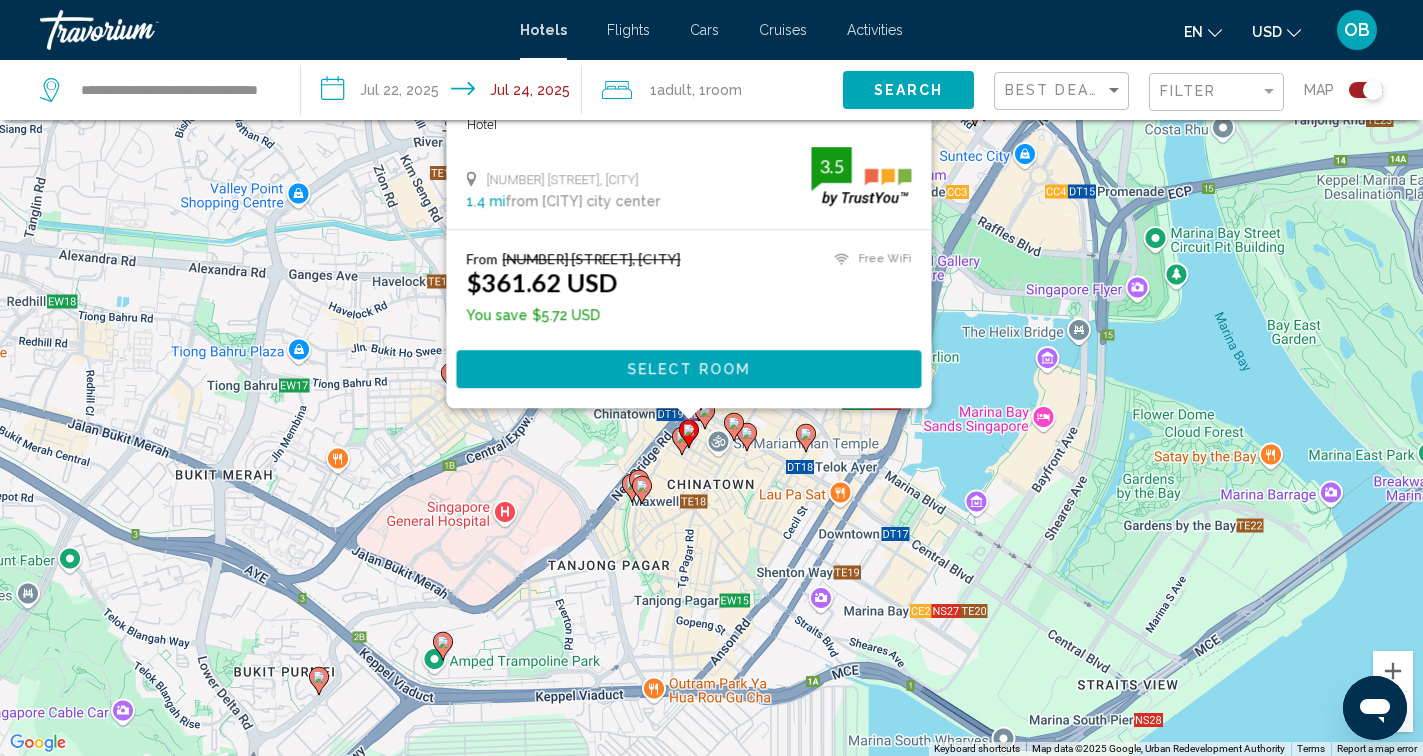 click on "To activate drag with keyboard, press Alt + Enter. Once in keyboard drag state, use the arrow keys to move the marker. To complete the drag, press the Enter key. To cancel, press Escape. Save up to  2%   The Inn At Temple Street  Hotel
36 Temple Street, Singapore 1.4 mi  from Bugis Village city center from hotel 3.5 From $367.34 USD $361.62 USD  You save  $5.72 USD
Free WiFi  3.5 Select Room" at bounding box center [711, 378] 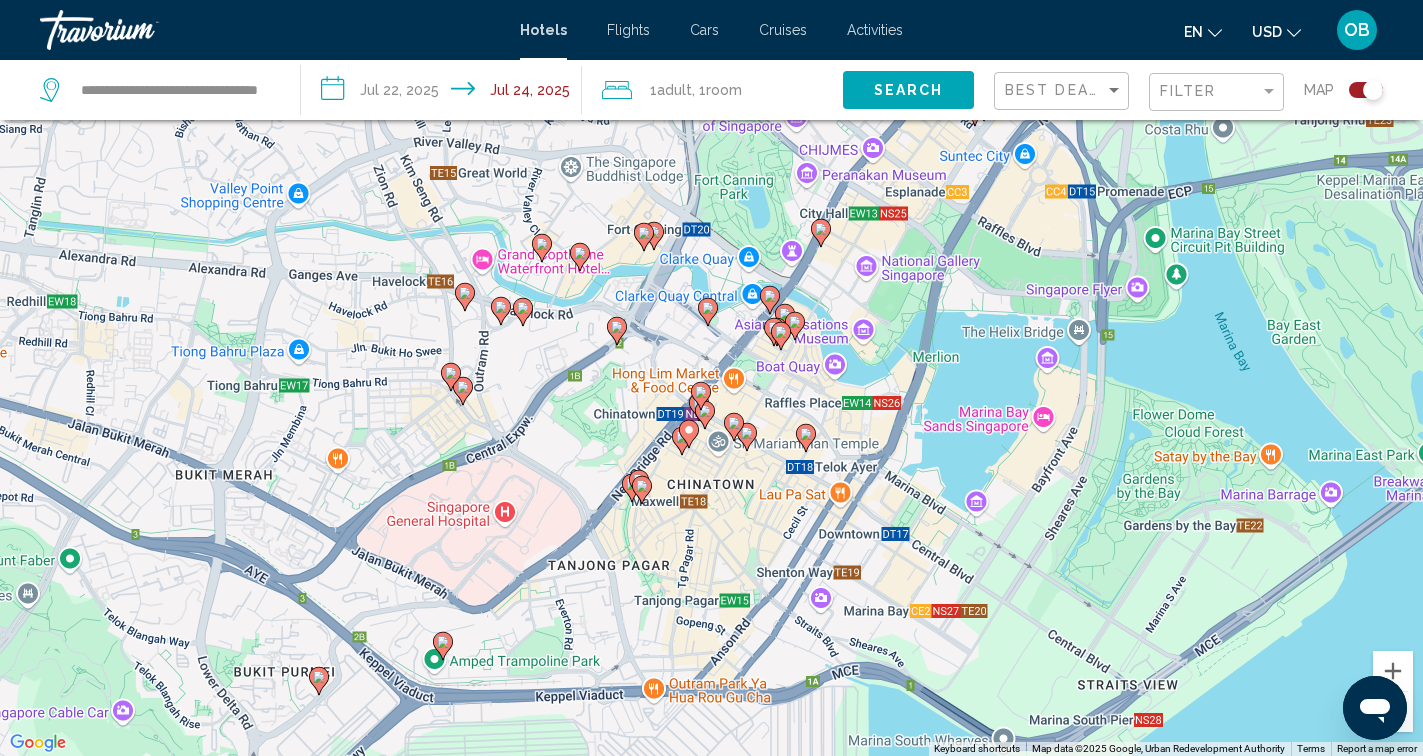 click 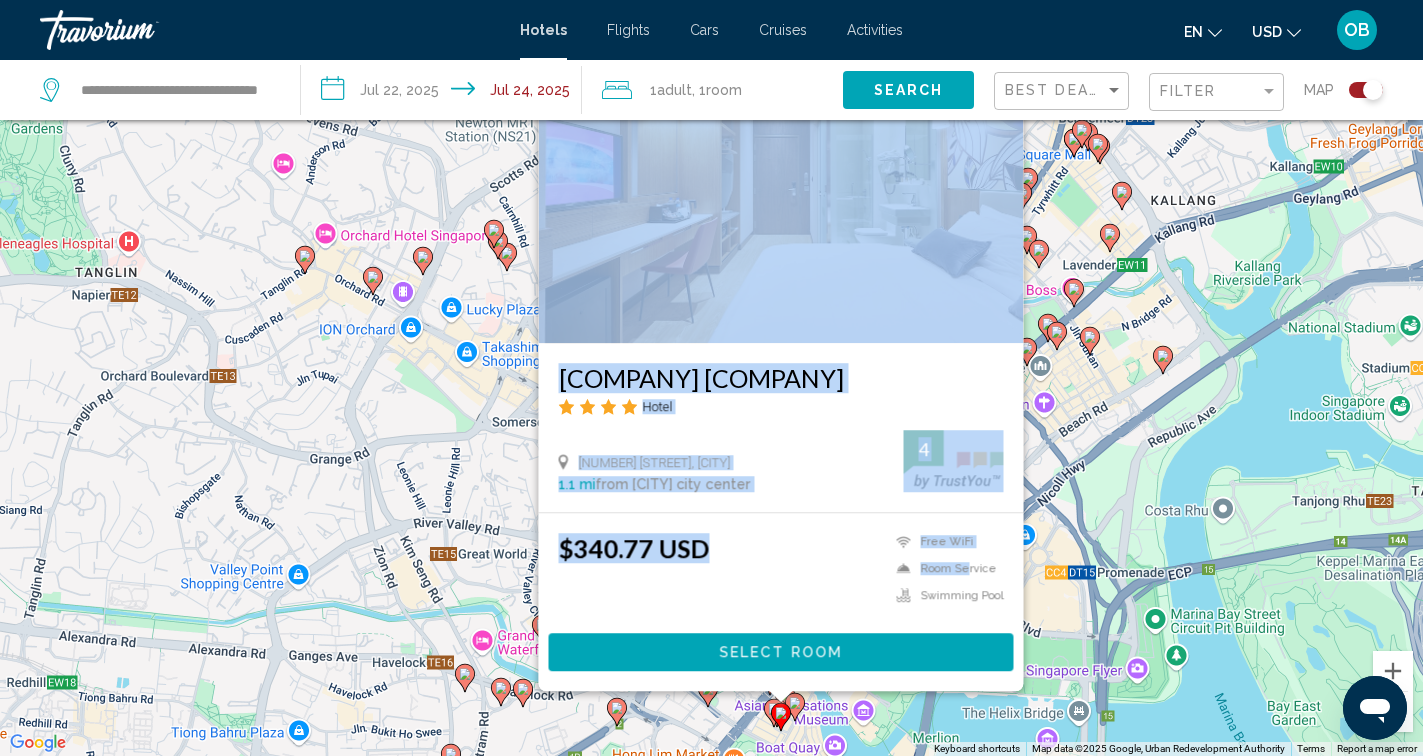 drag, startPoint x: 970, startPoint y: 573, endPoint x: 962, endPoint y: 331, distance: 242.1322 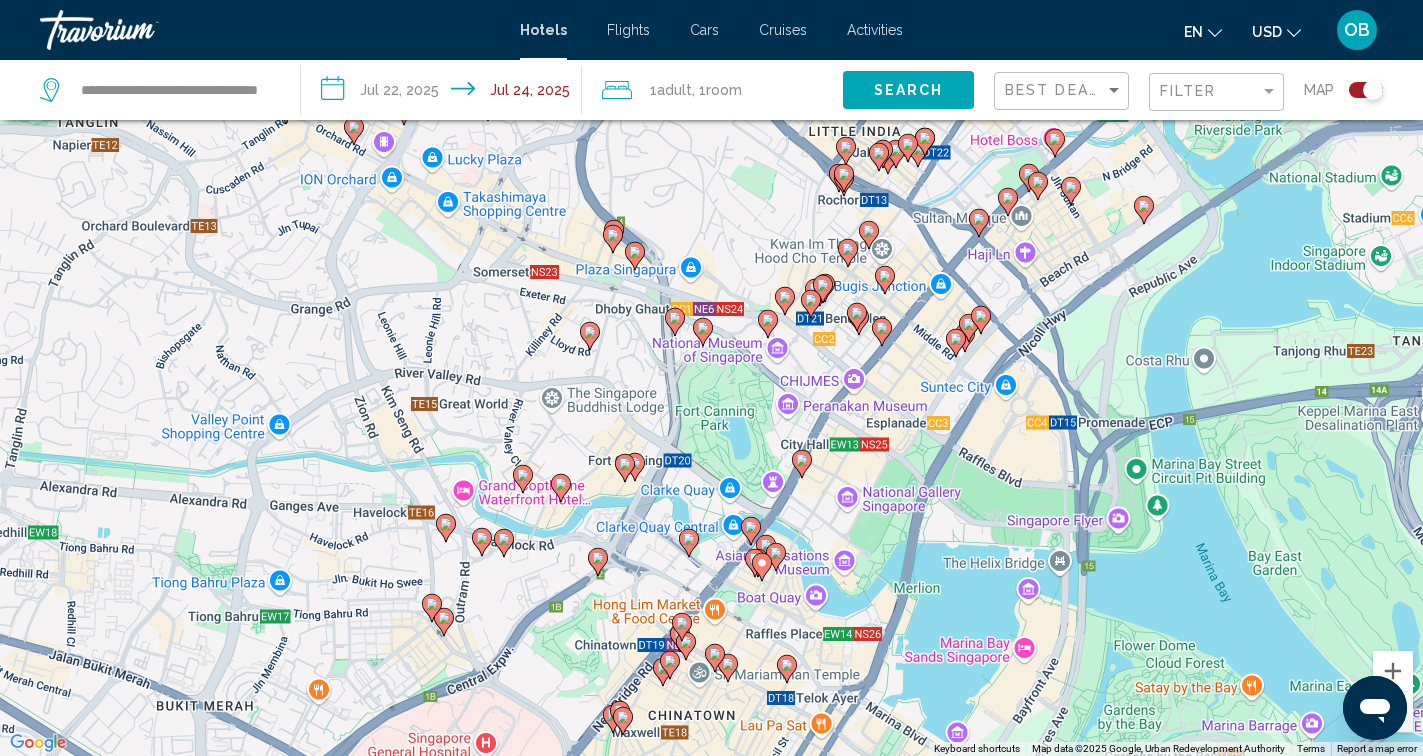 drag, startPoint x: 943, startPoint y: 495, endPoint x: 916, endPoint y: 320, distance: 177.0706 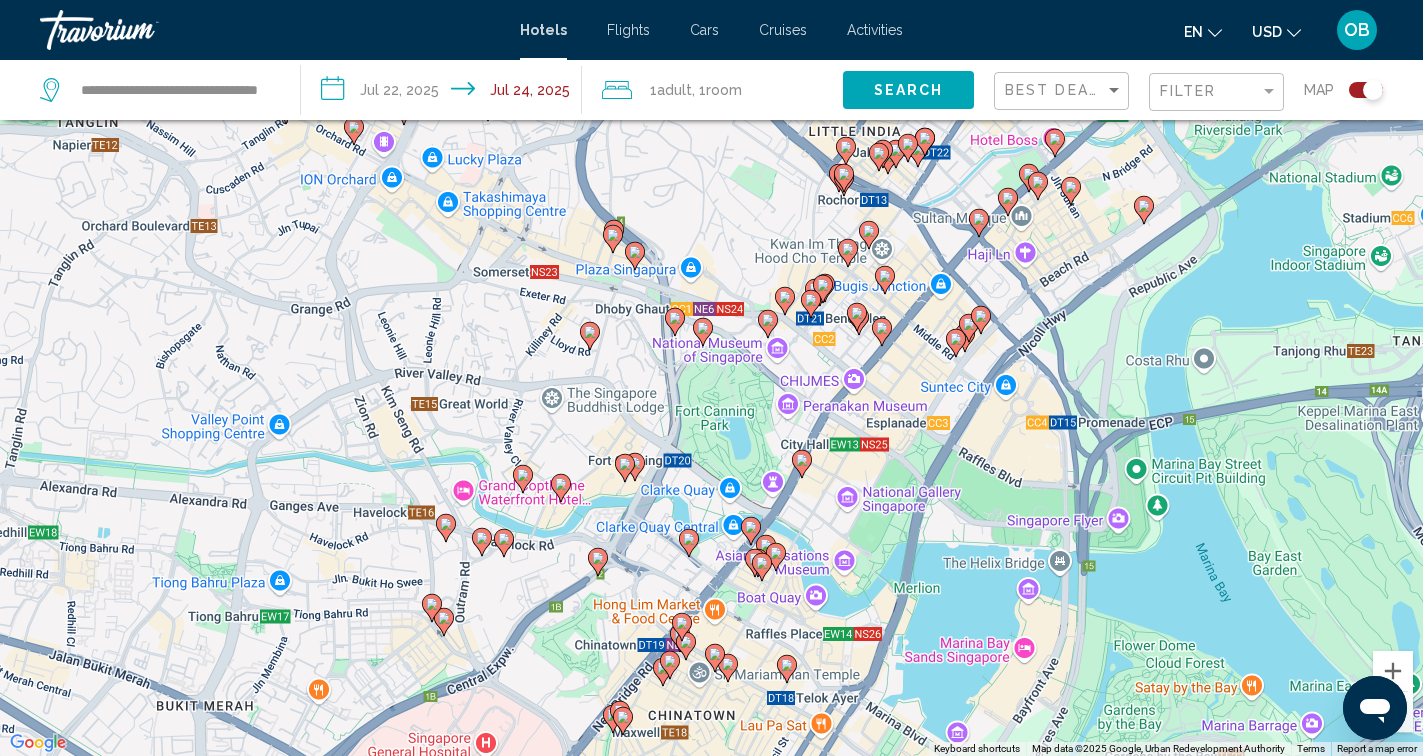 click on "To activate drag with keyboard, press Alt + Enter. Once in keyboard drag state, use the arrow keys to move the marker. To complete the drag, press the Enter key. To cancel, press Escape." at bounding box center (711, 378) 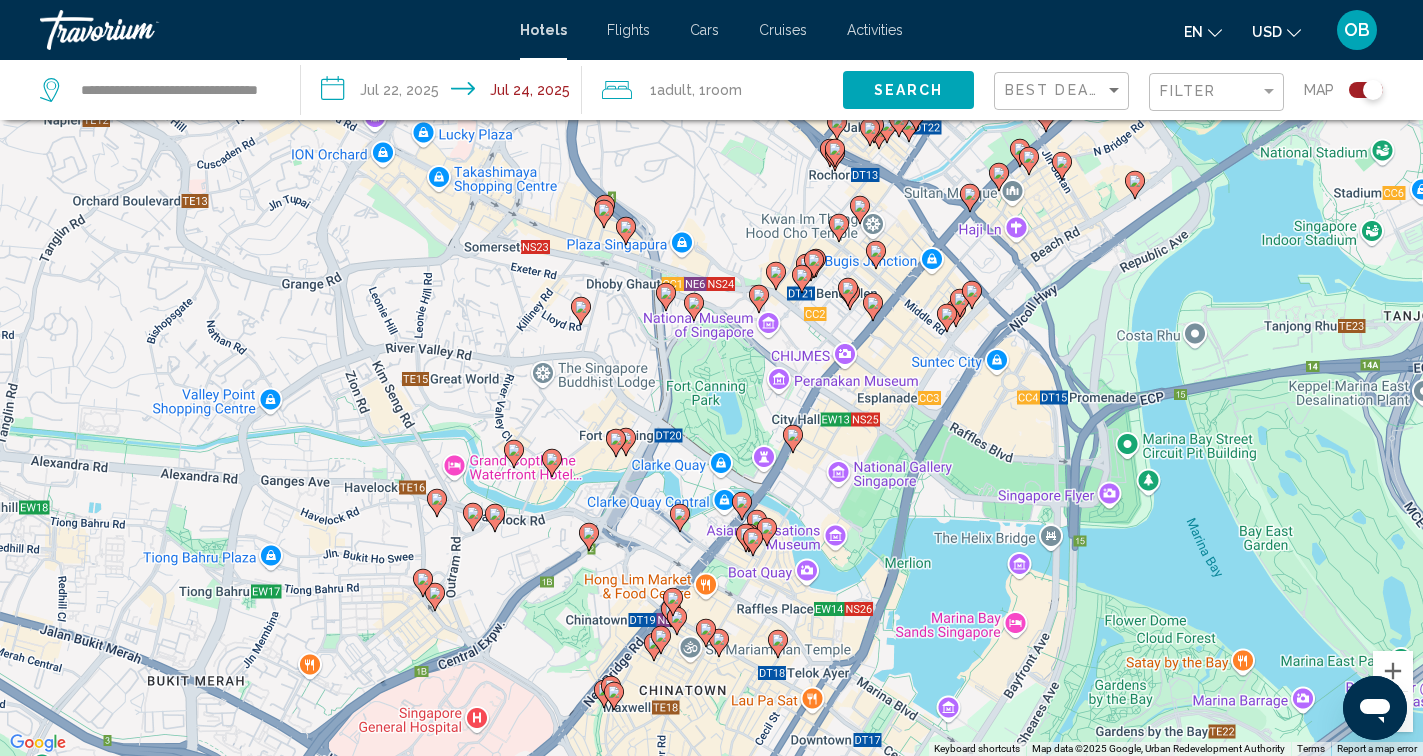 click 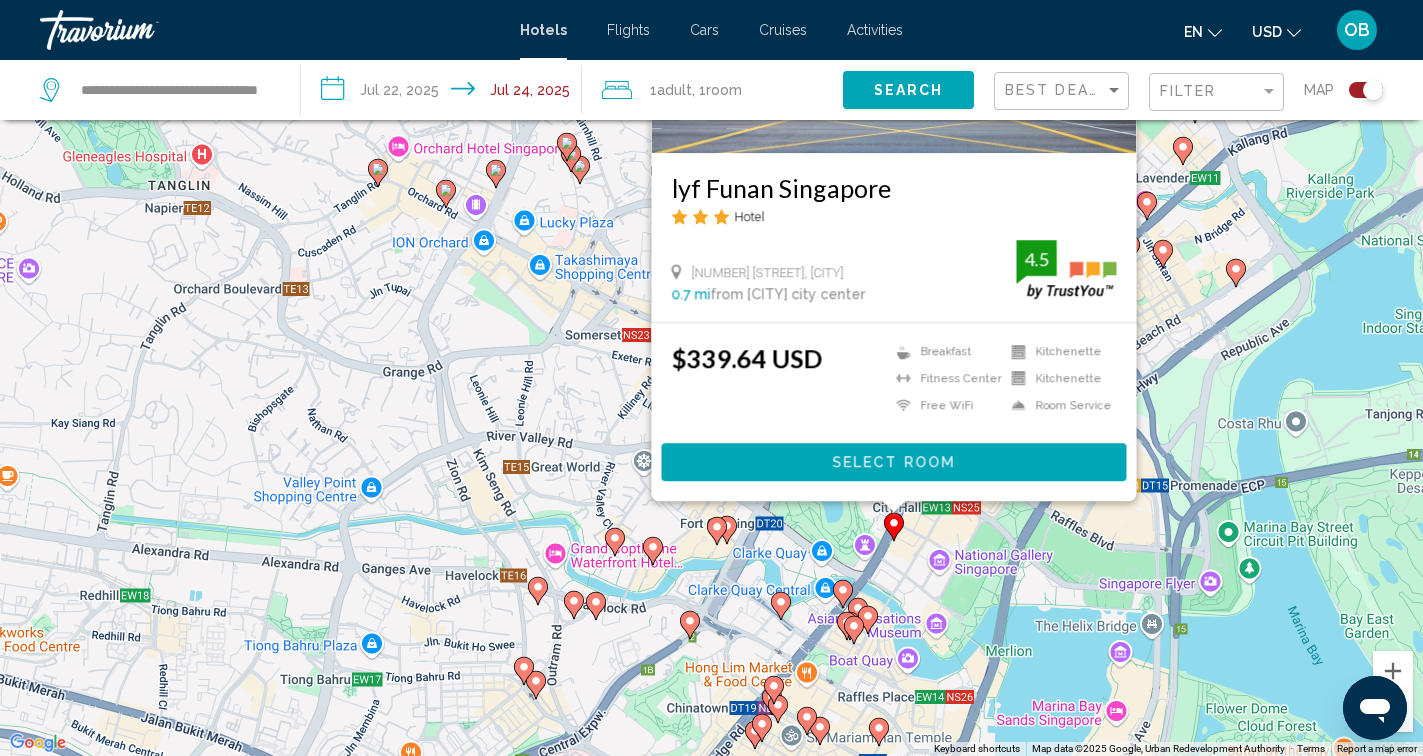 drag, startPoint x: 795, startPoint y: 376, endPoint x: 99, endPoint y: 17, distance: 783.1328 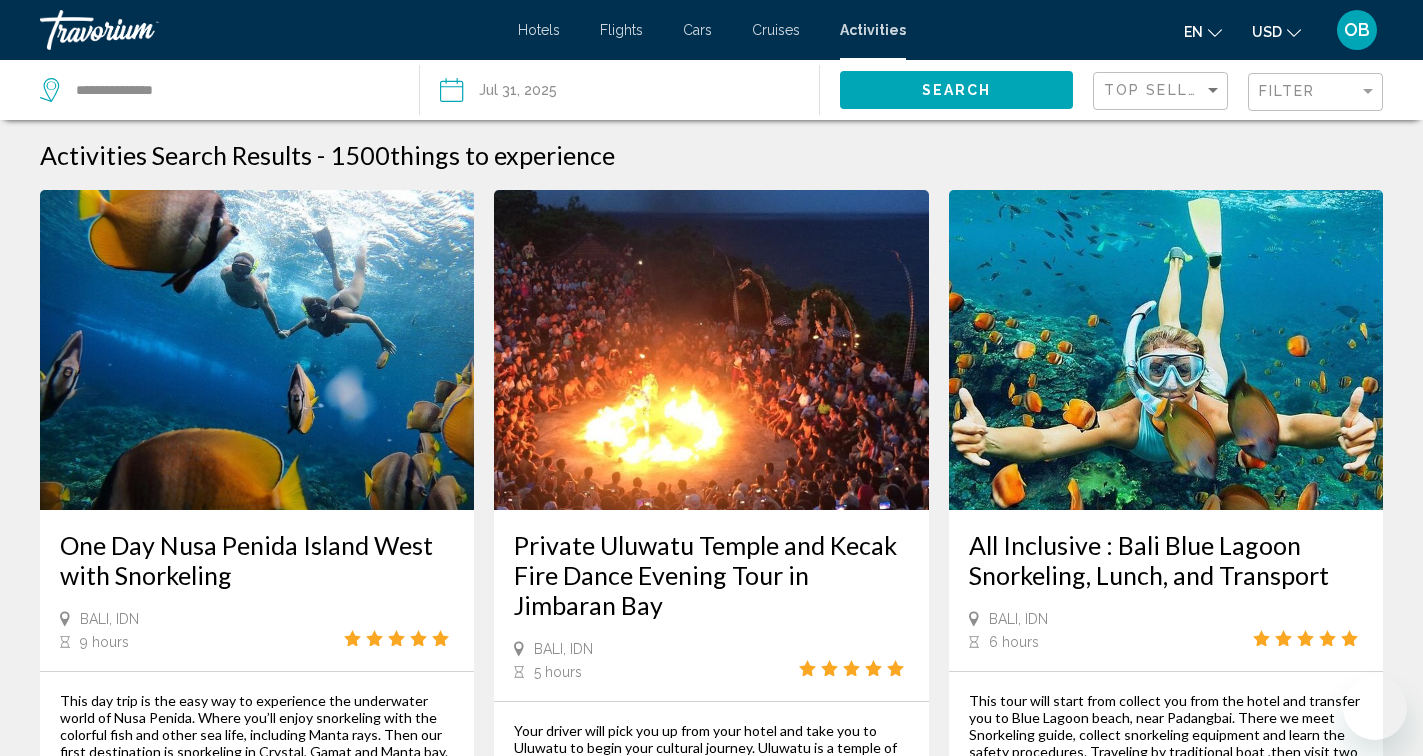 scroll, scrollTop: 2992, scrollLeft: 0, axis: vertical 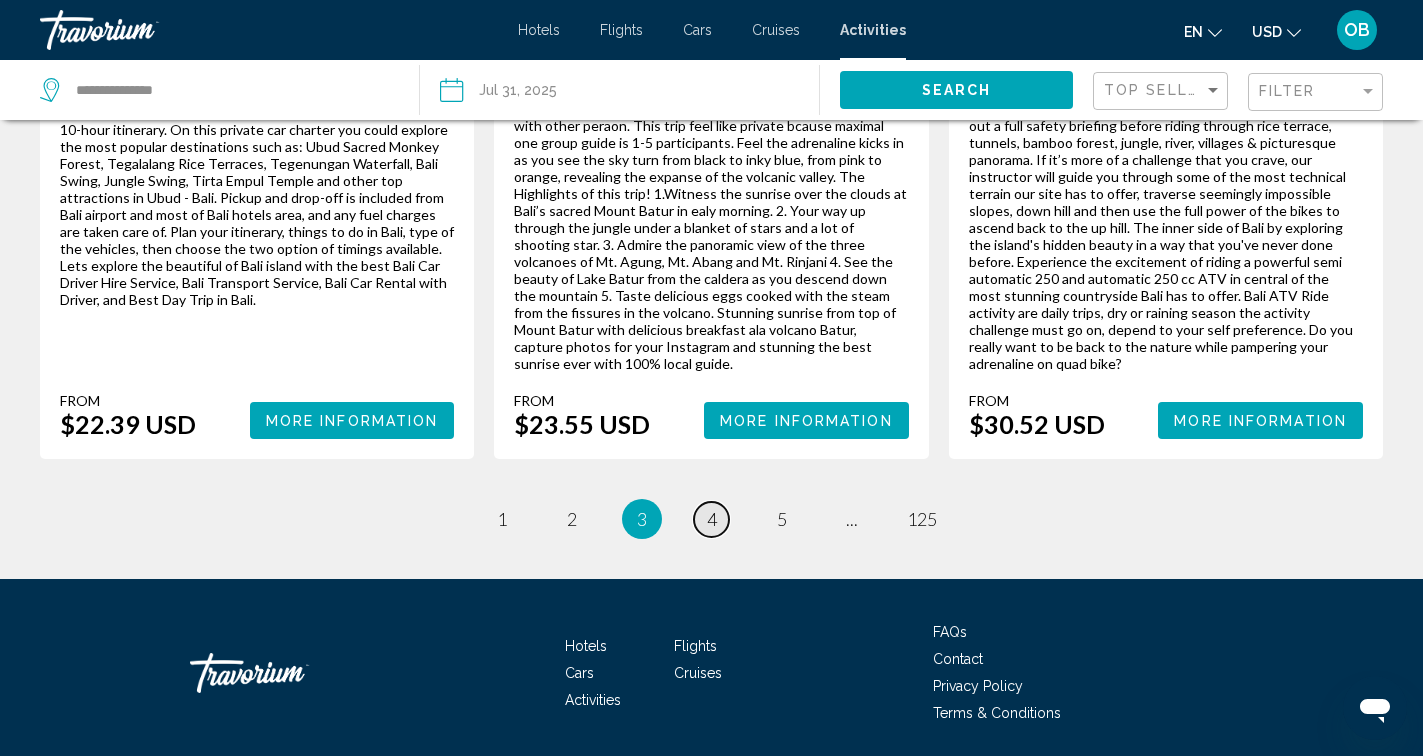 click on "4" at bounding box center [712, 519] 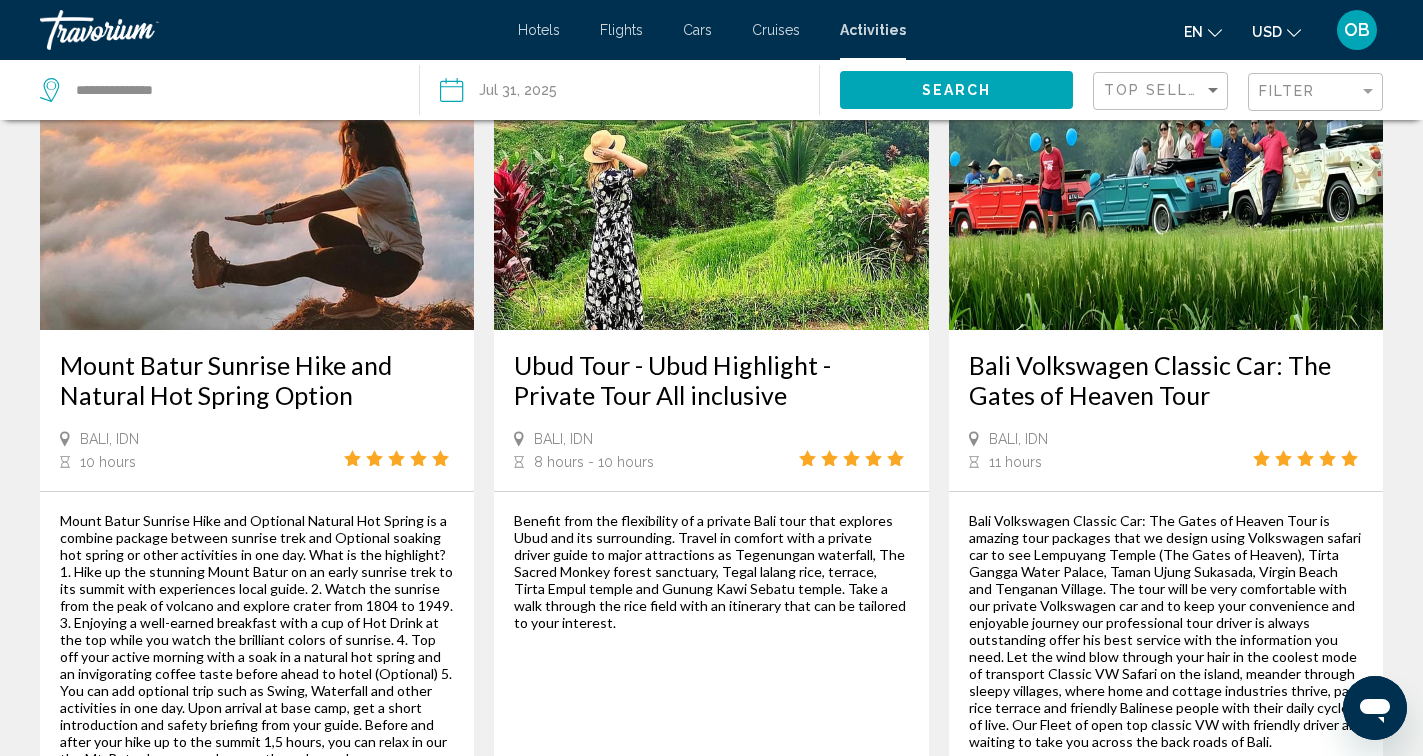 scroll, scrollTop: 2869, scrollLeft: 0, axis: vertical 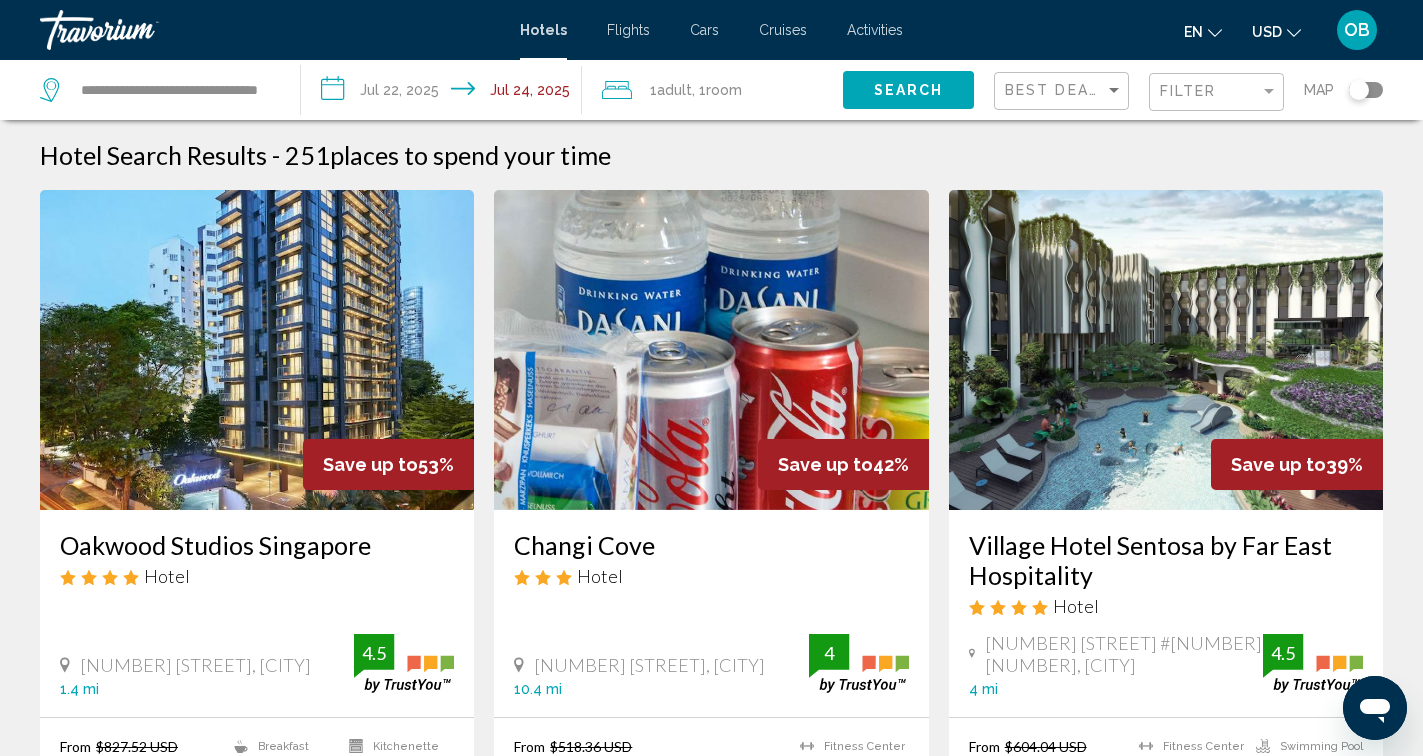 click on "Search" 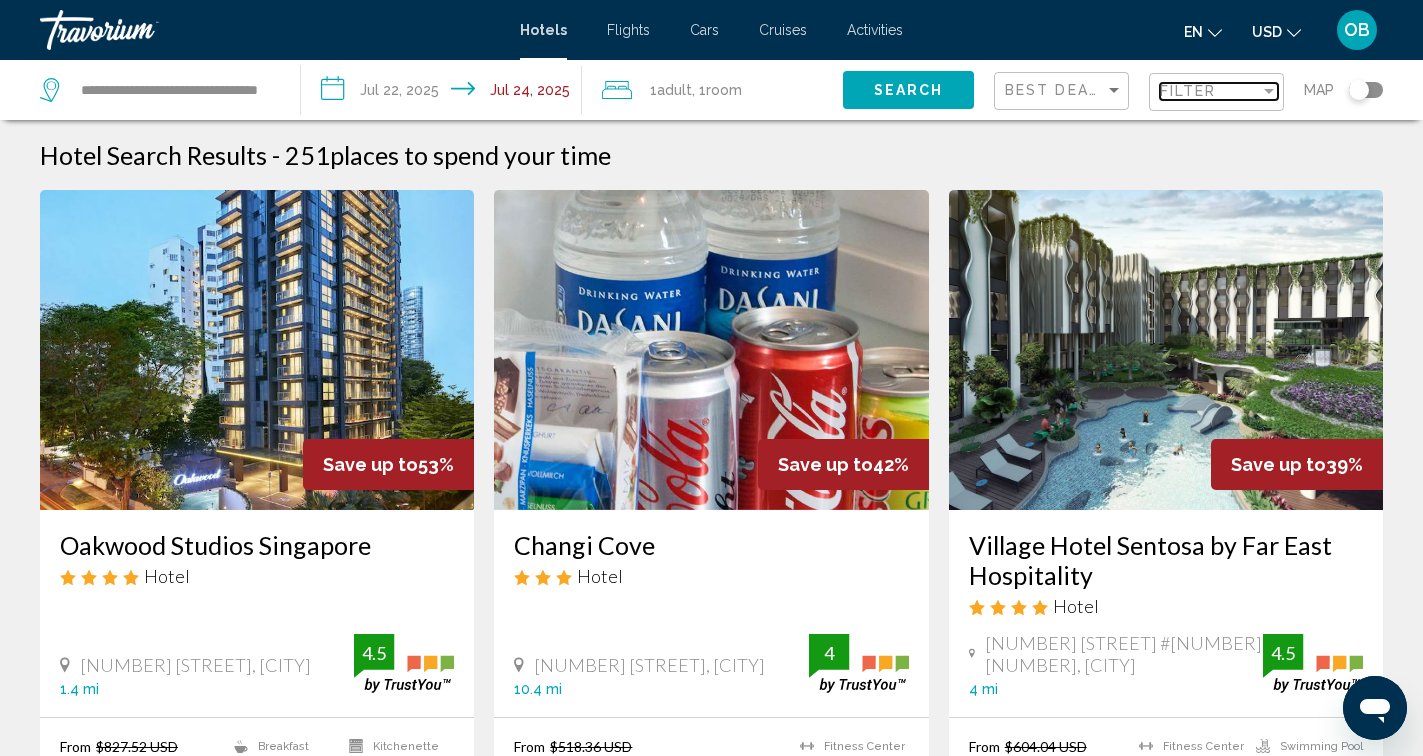 click on "Filter" at bounding box center [1188, 91] 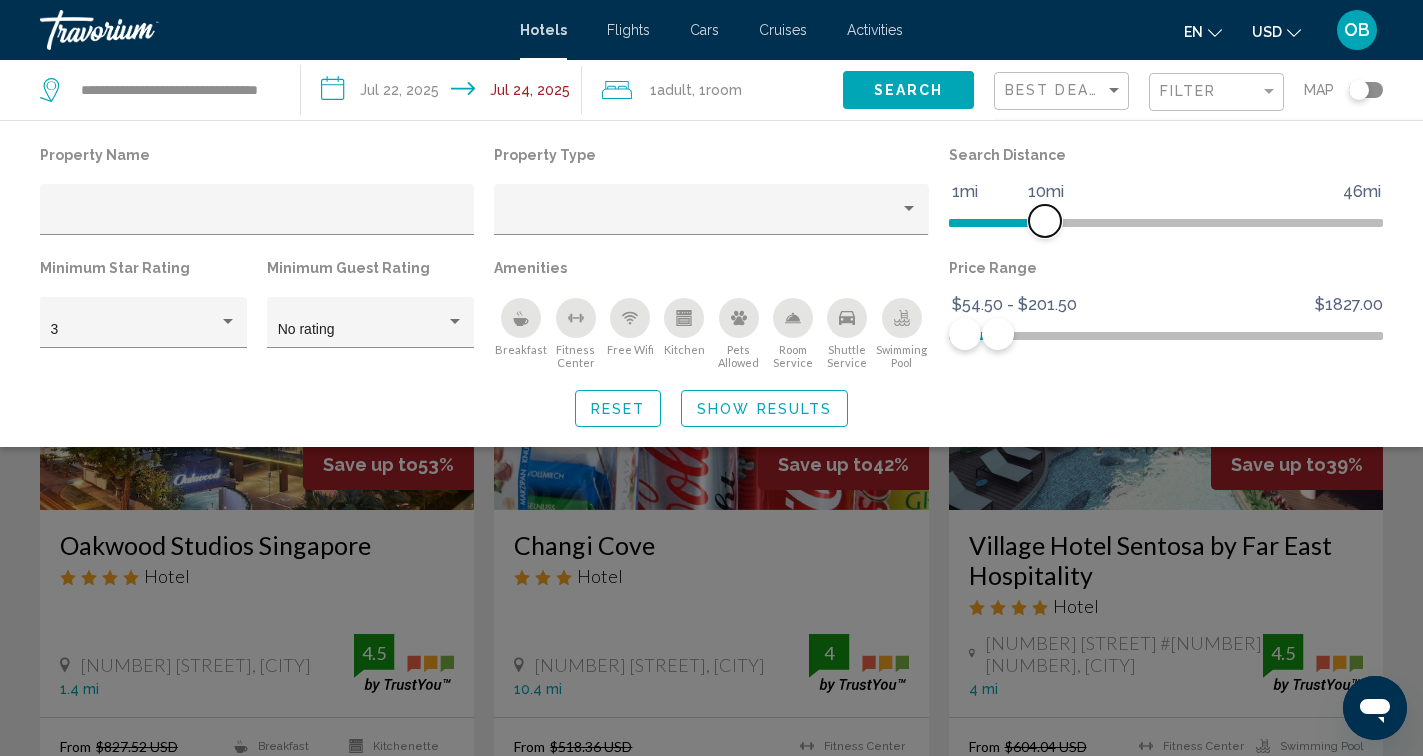 drag, startPoint x: 982, startPoint y: 212, endPoint x: 1046, endPoint y: 213, distance: 64.00781 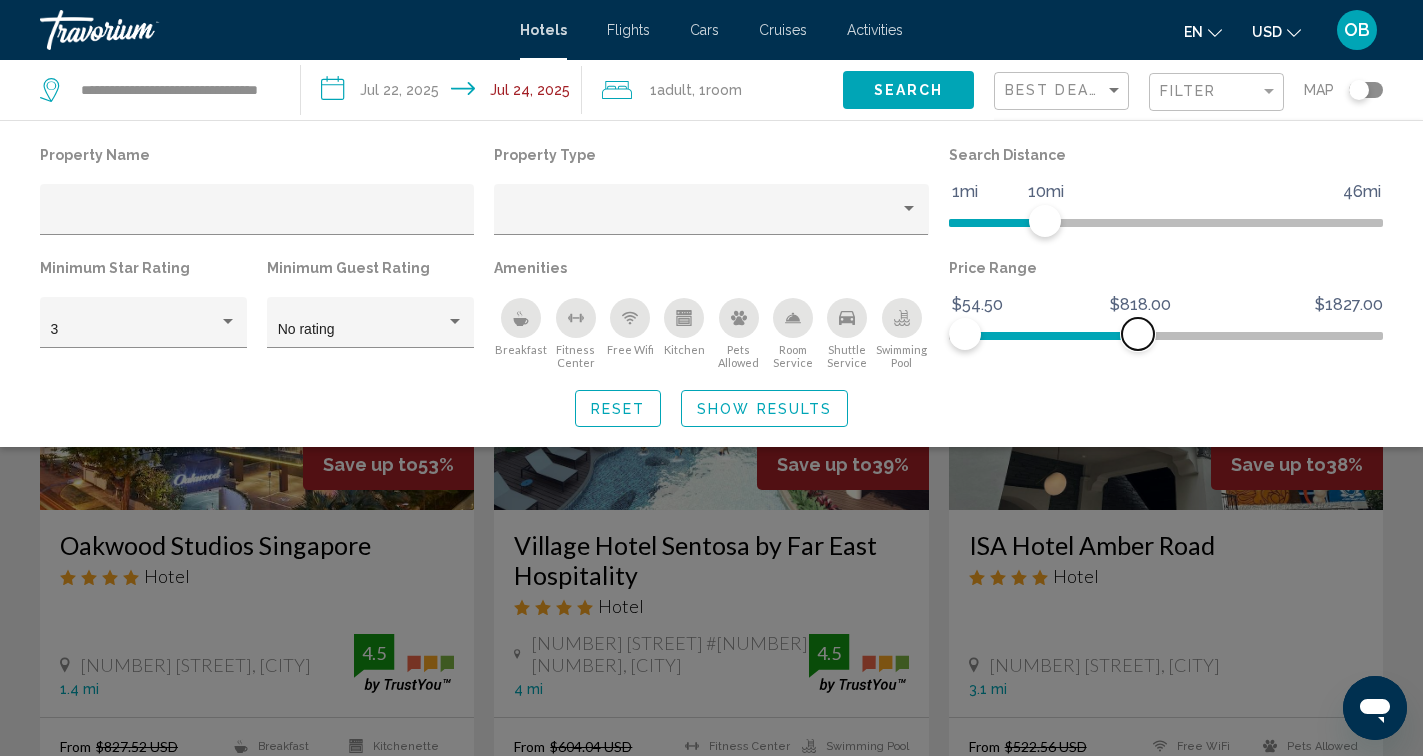 drag, startPoint x: 990, startPoint y: 336, endPoint x: 1135, endPoint y: 339, distance: 145.03104 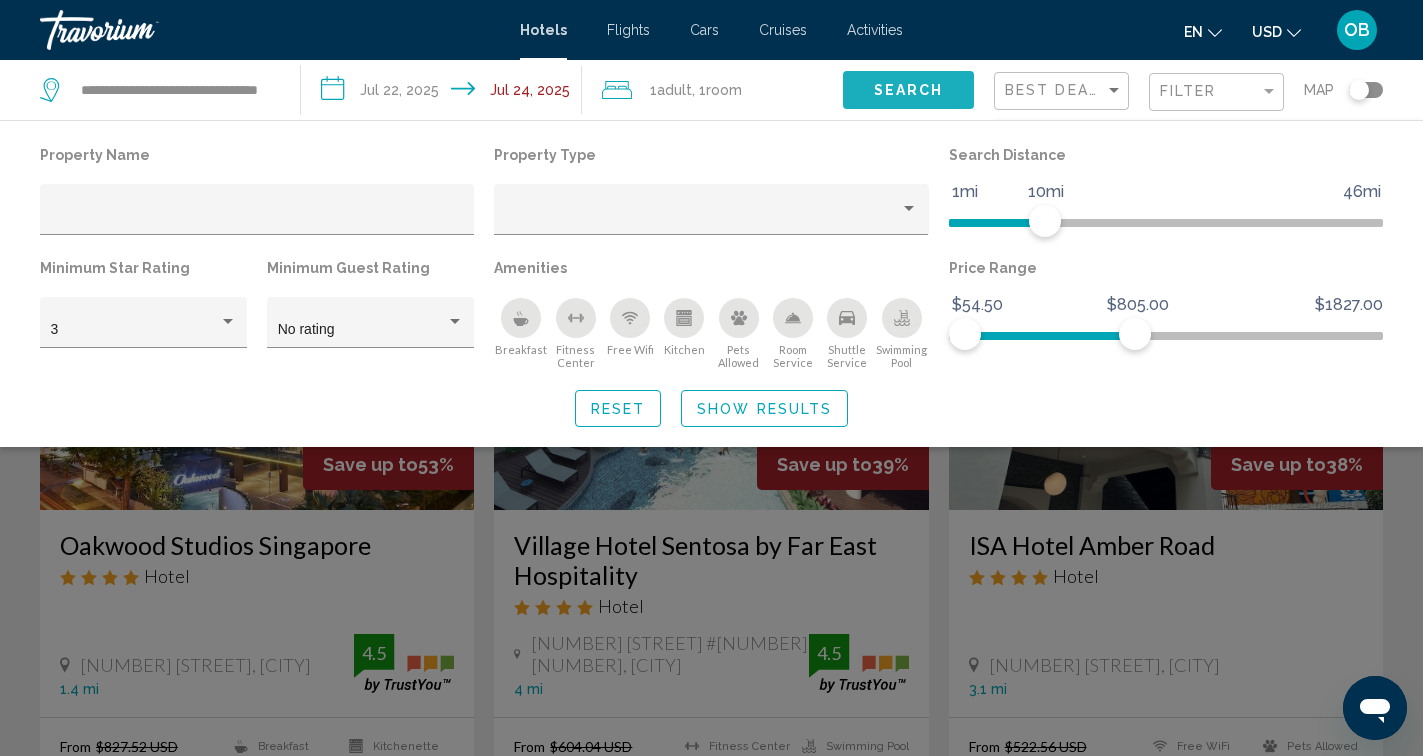 click on "Search" 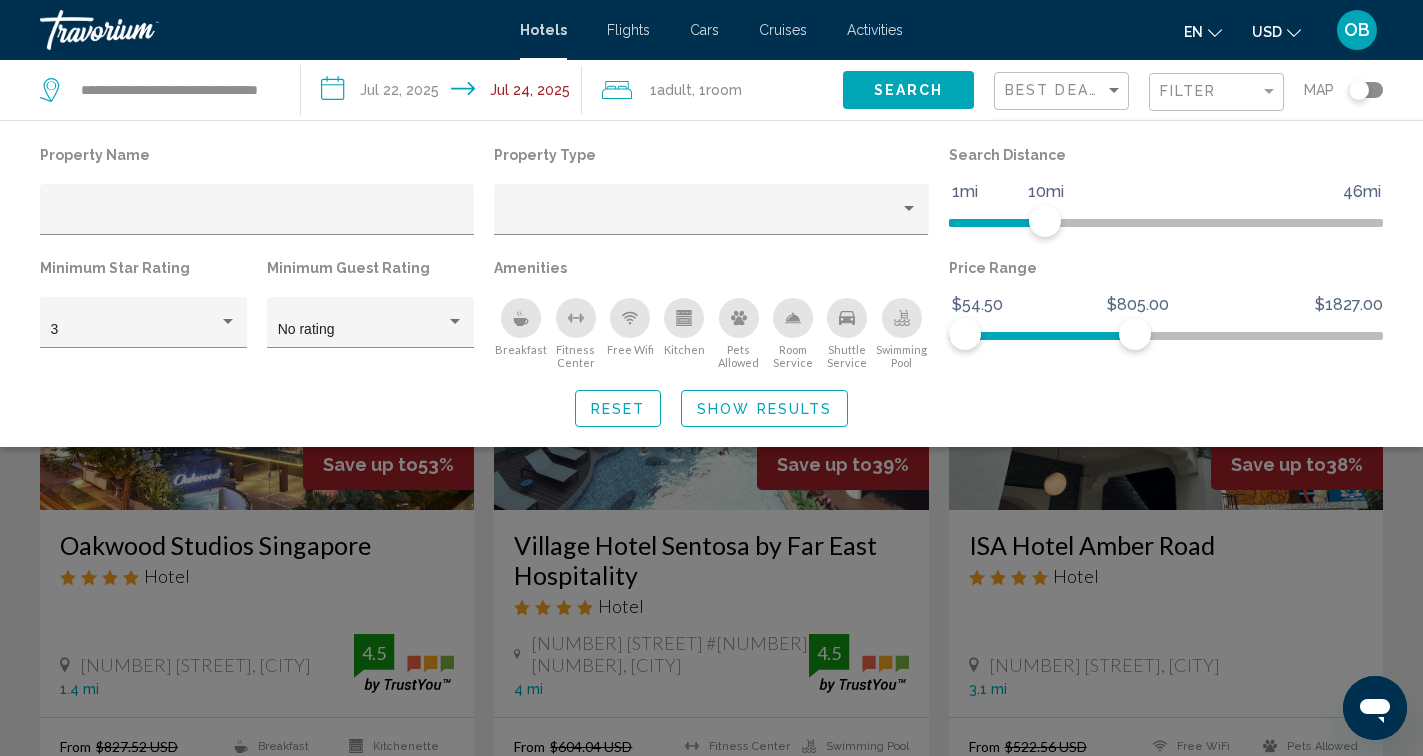 click on "Search" 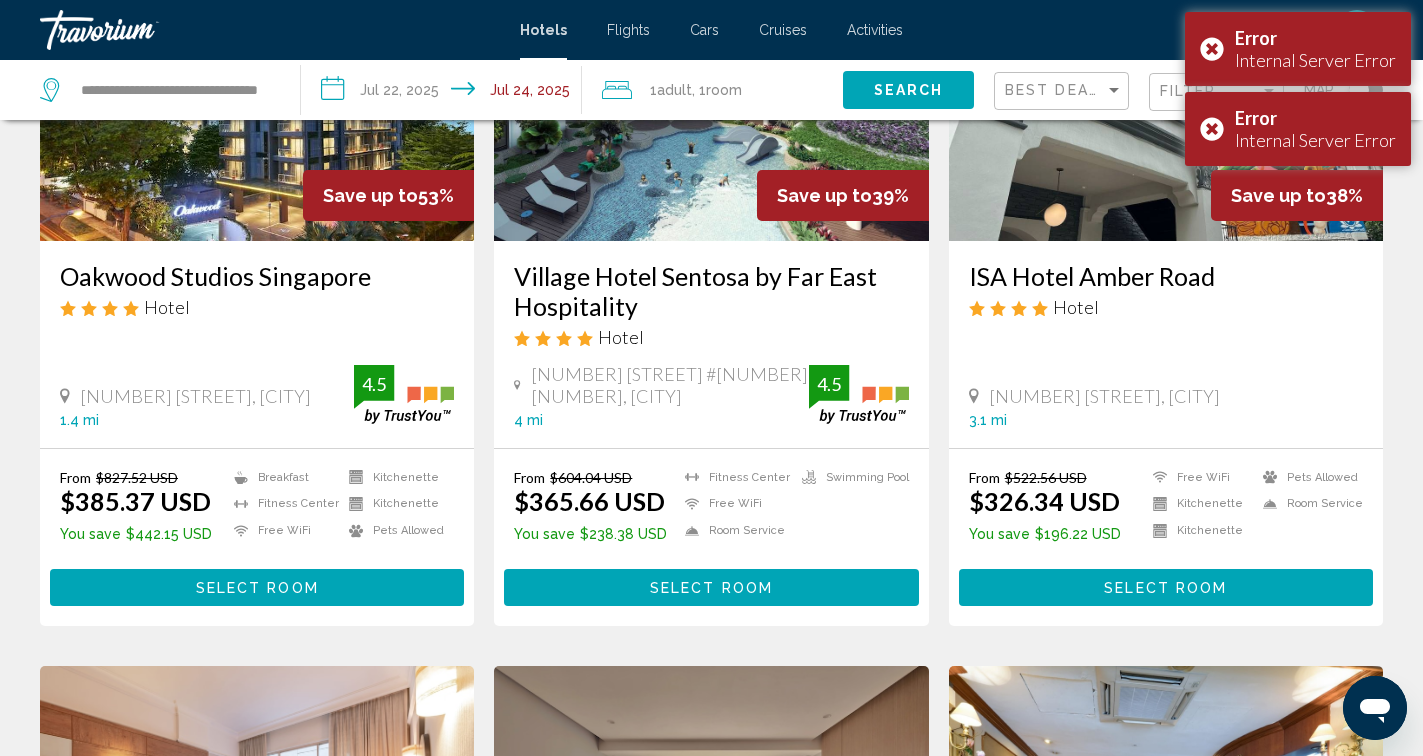 scroll, scrollTop: 271, scrollLeft: 0, axis: vertical 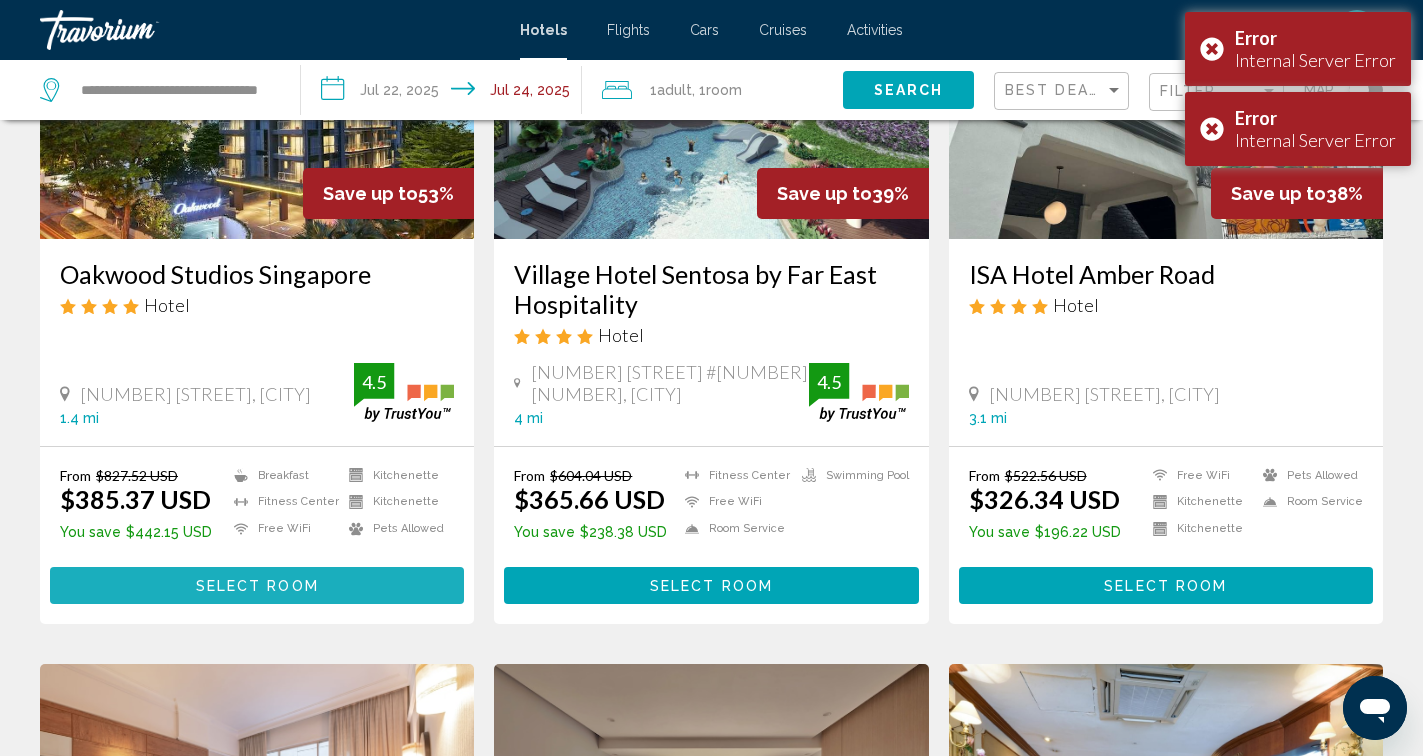 click on "Select Room" at bounding box center [257, 586] 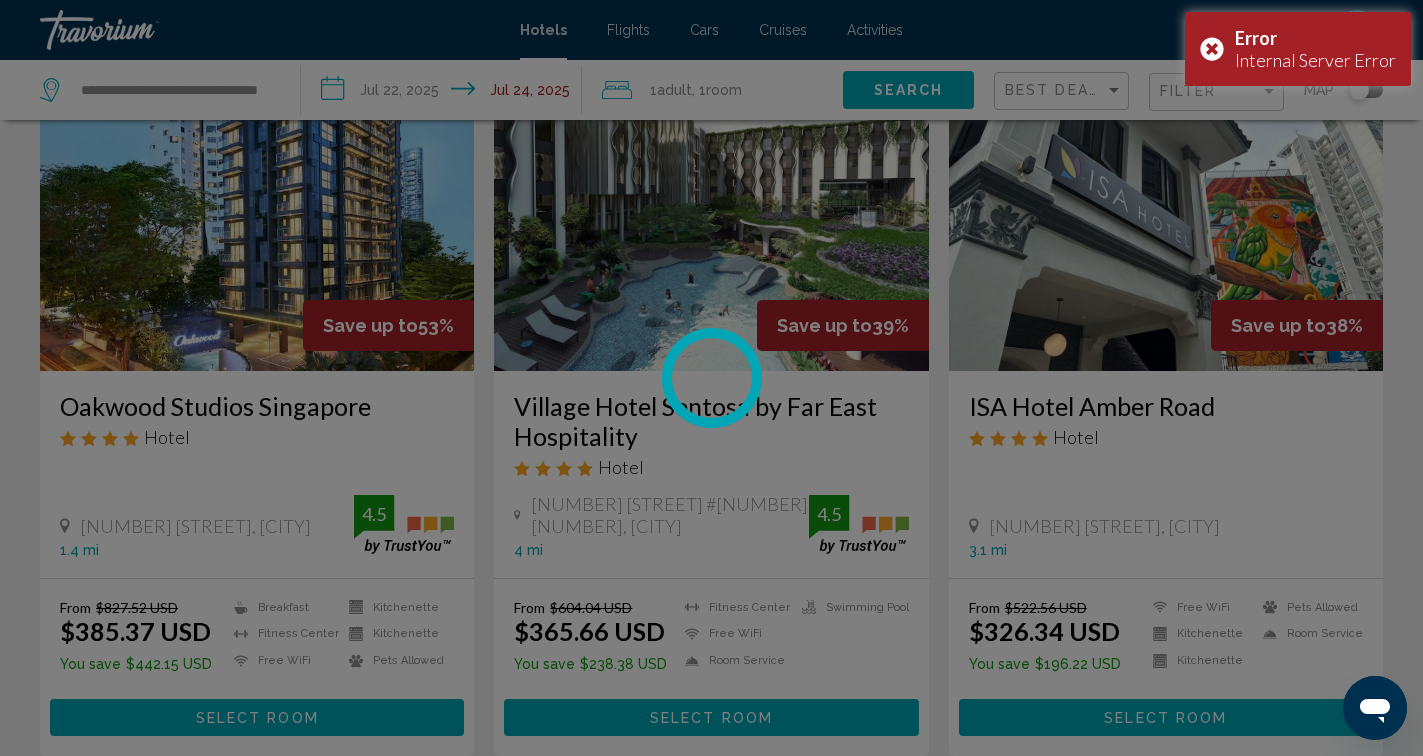 scroll, scrollTop: 128, scrollLeft: 0, axis: vertical 